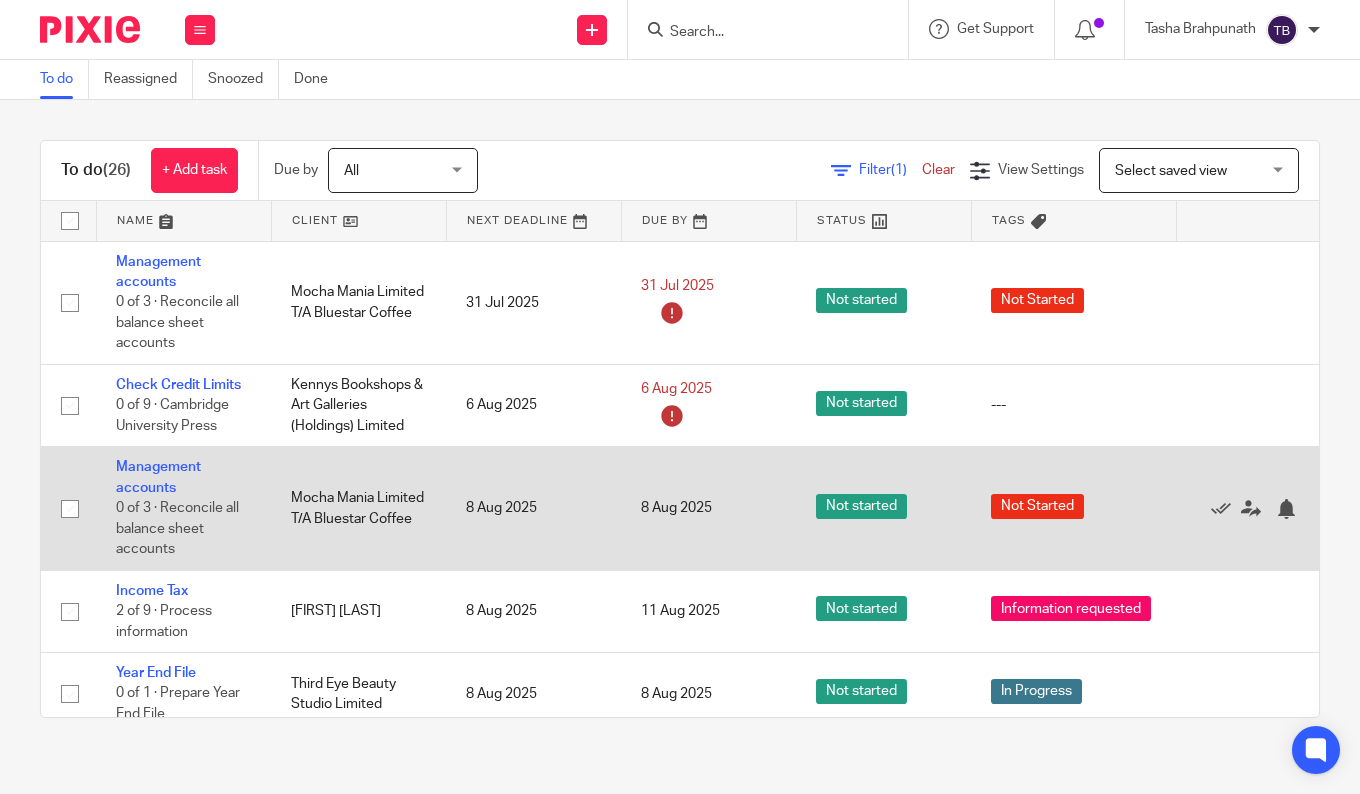 scroll, scrollTop: 0, scrollLeft: 0, axis: both 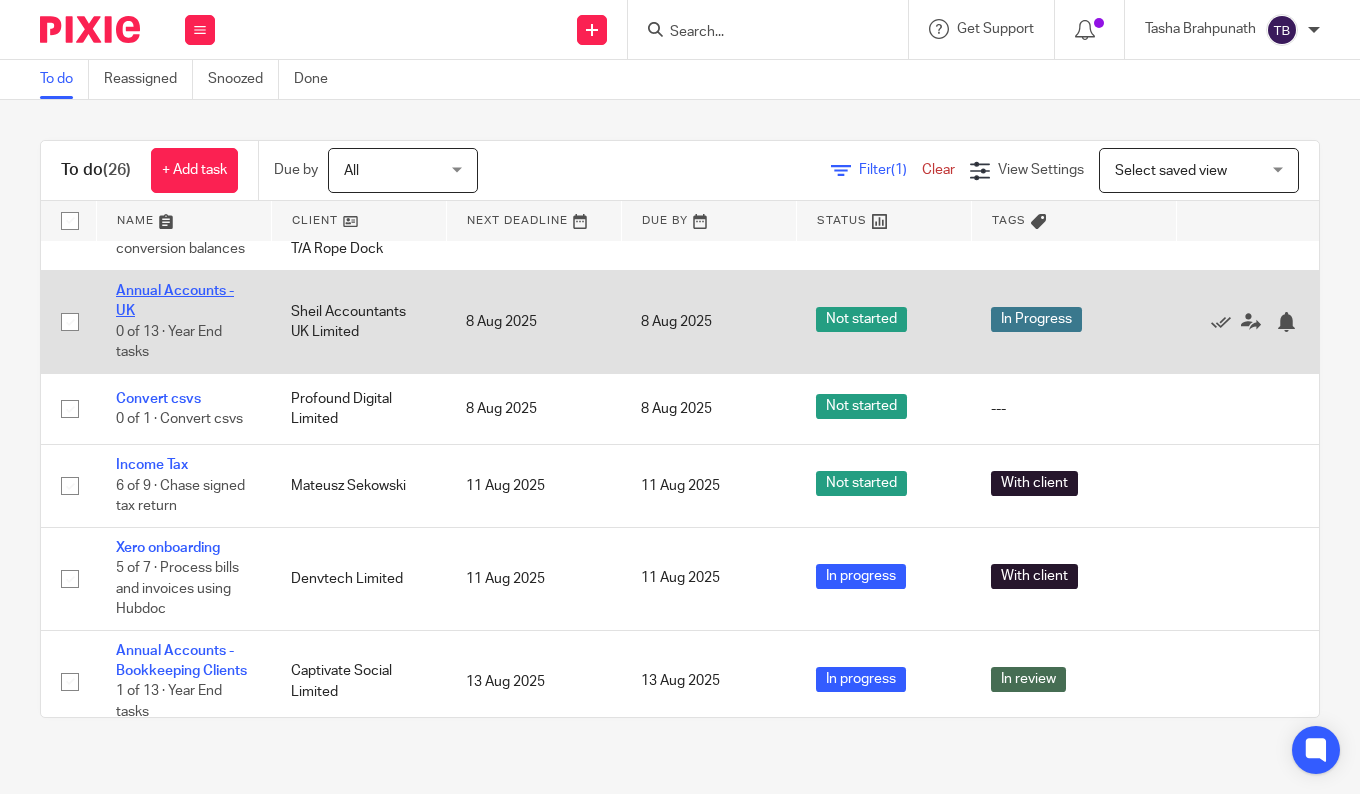 click on "Annual Accounts - UK" at bounding box center (175, 301) 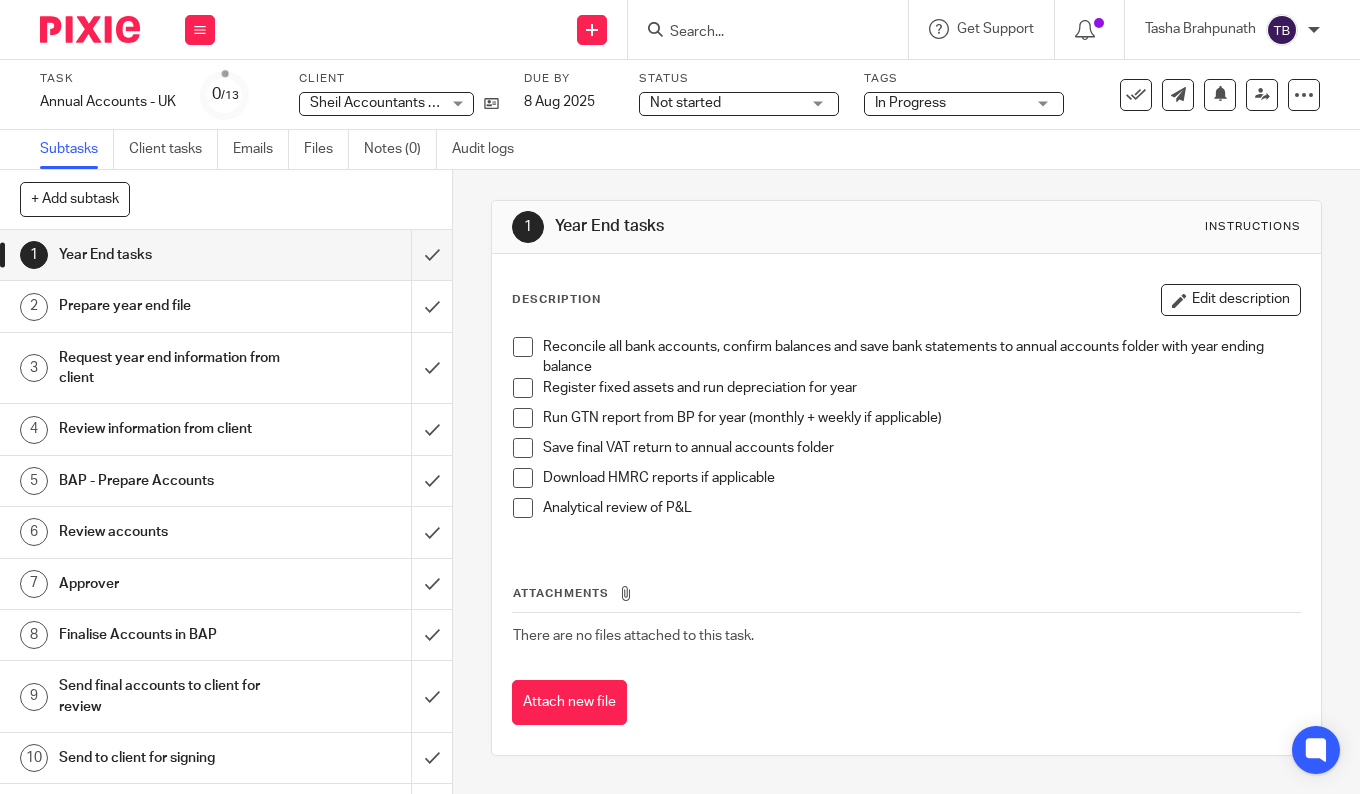 scroll, scrollTop: 0, scrollLeft: 0, axis: both 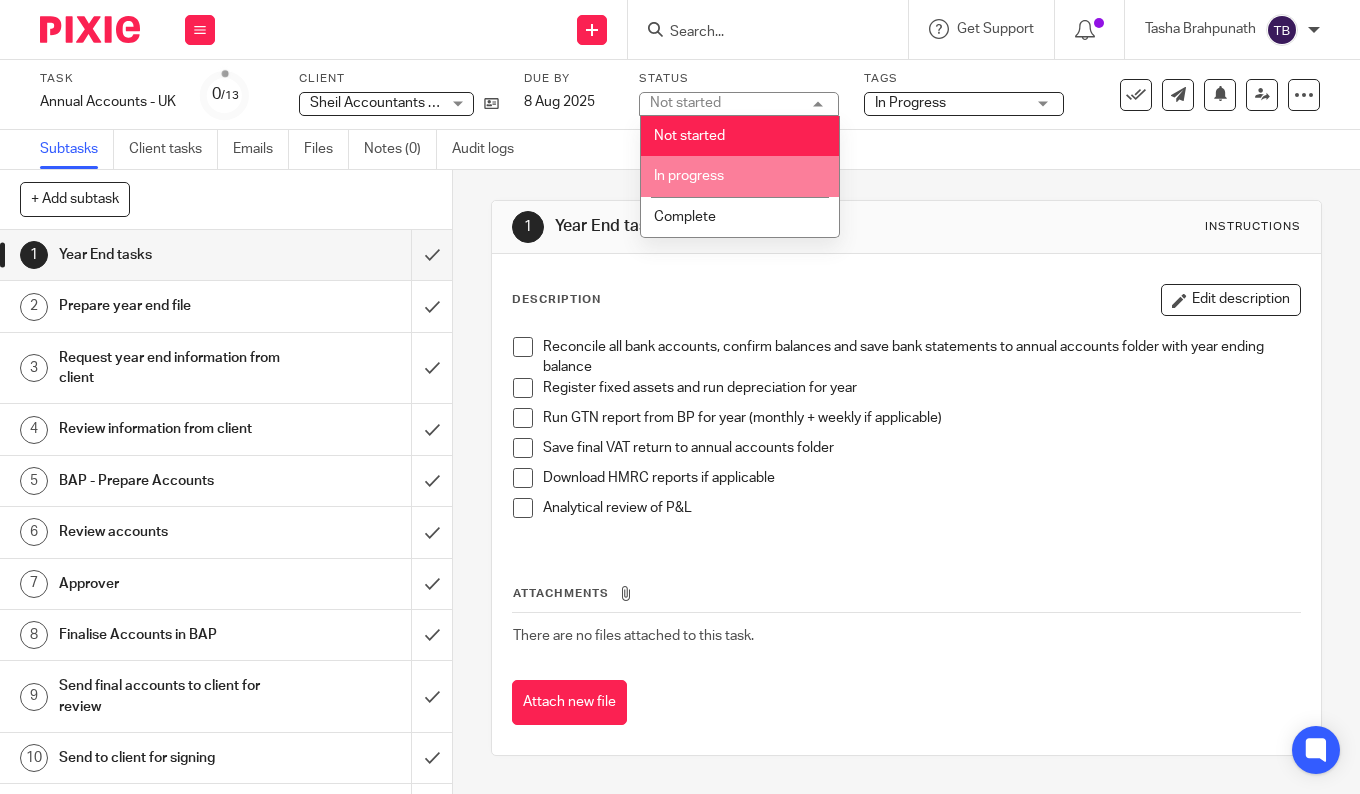 click on "In progress" at bounding box center [740, 176] 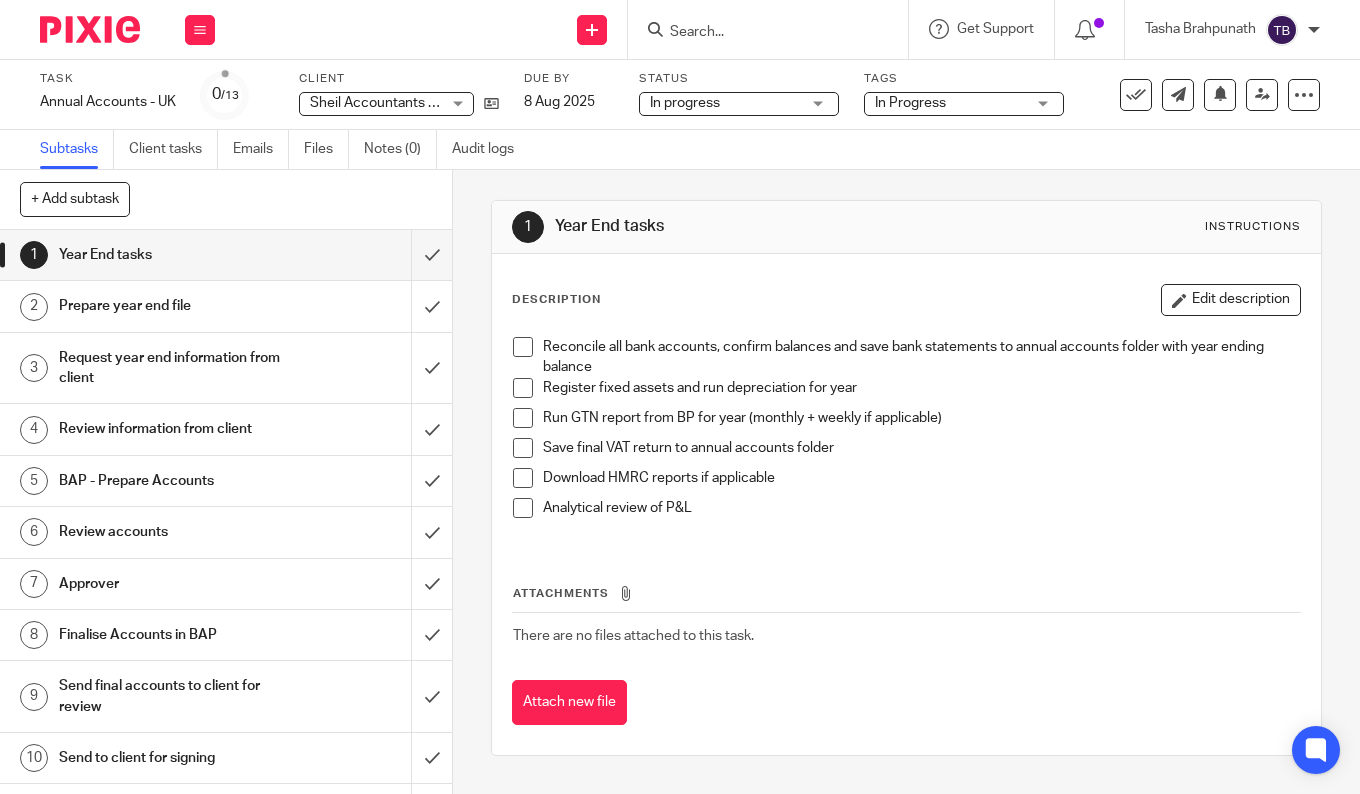 click on "In Progress" at bounding box center [950, 103] 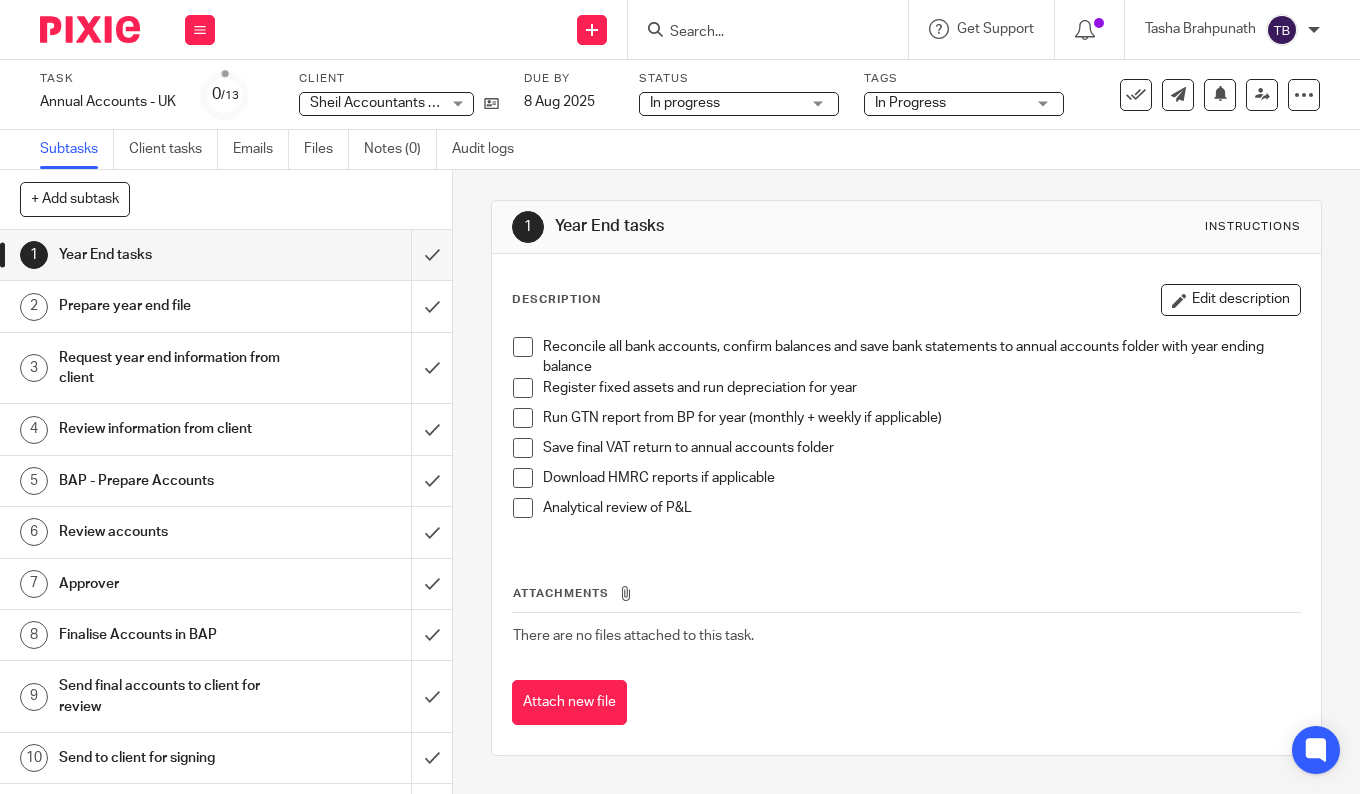 click on "Register fixed assets and run depreciation for year" at bounding box center [921, 388] 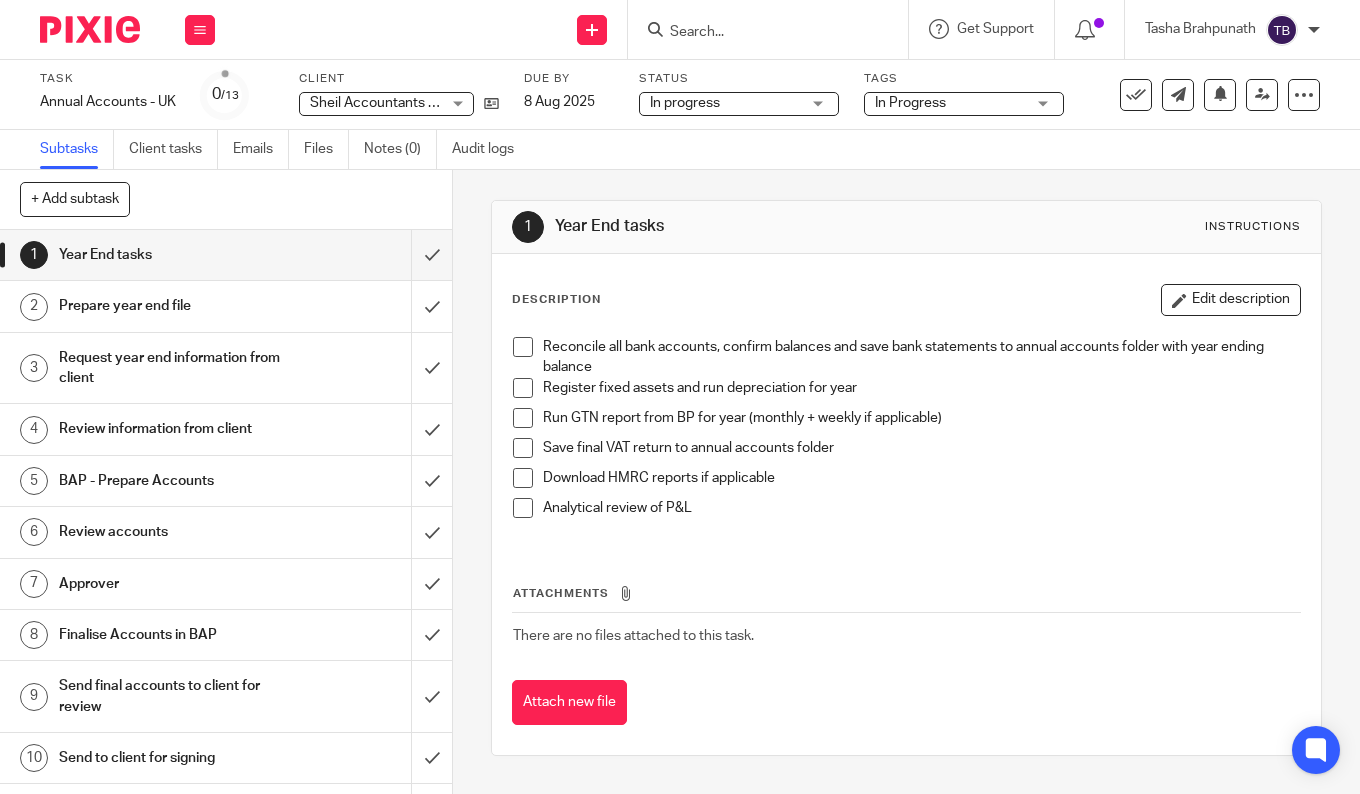 click at bounding box center (523, 418) 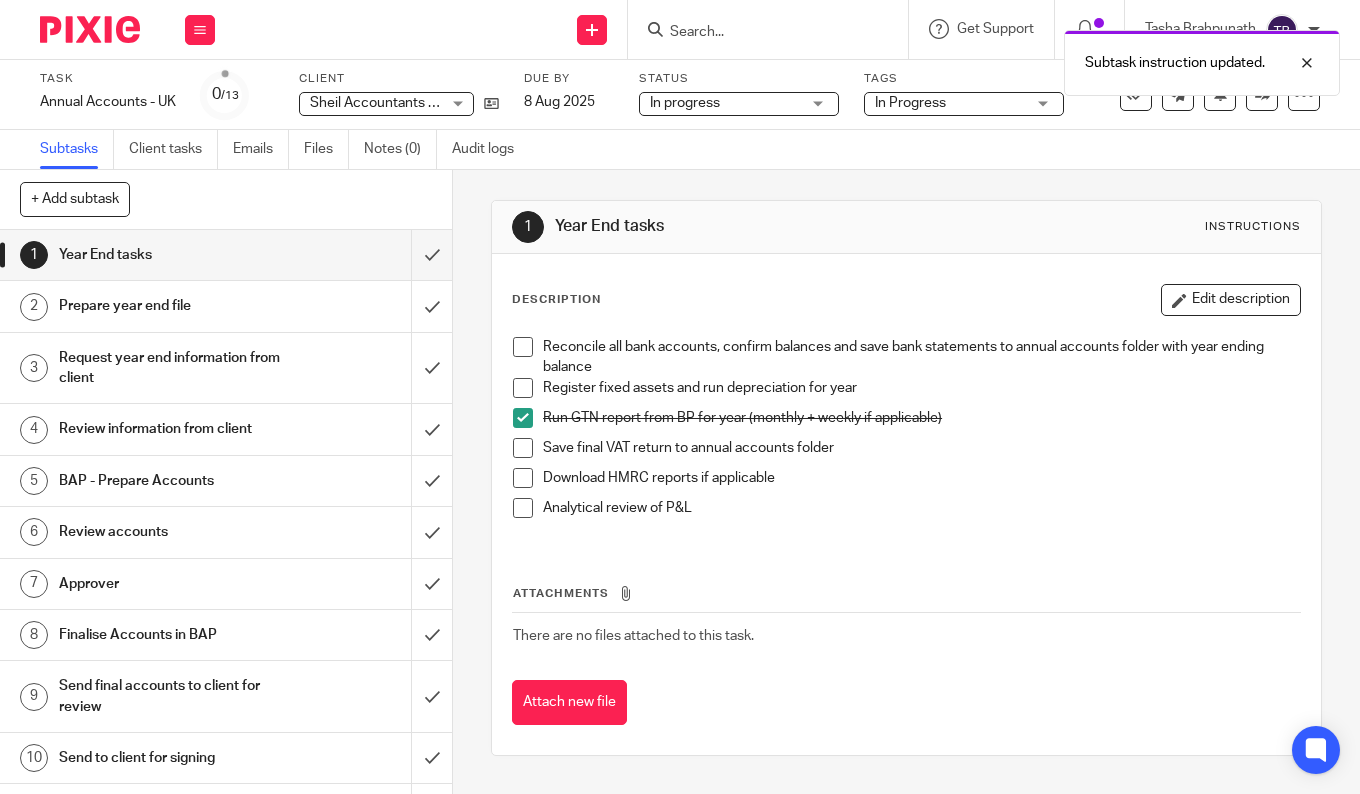 click at bounding box center (523, 388) 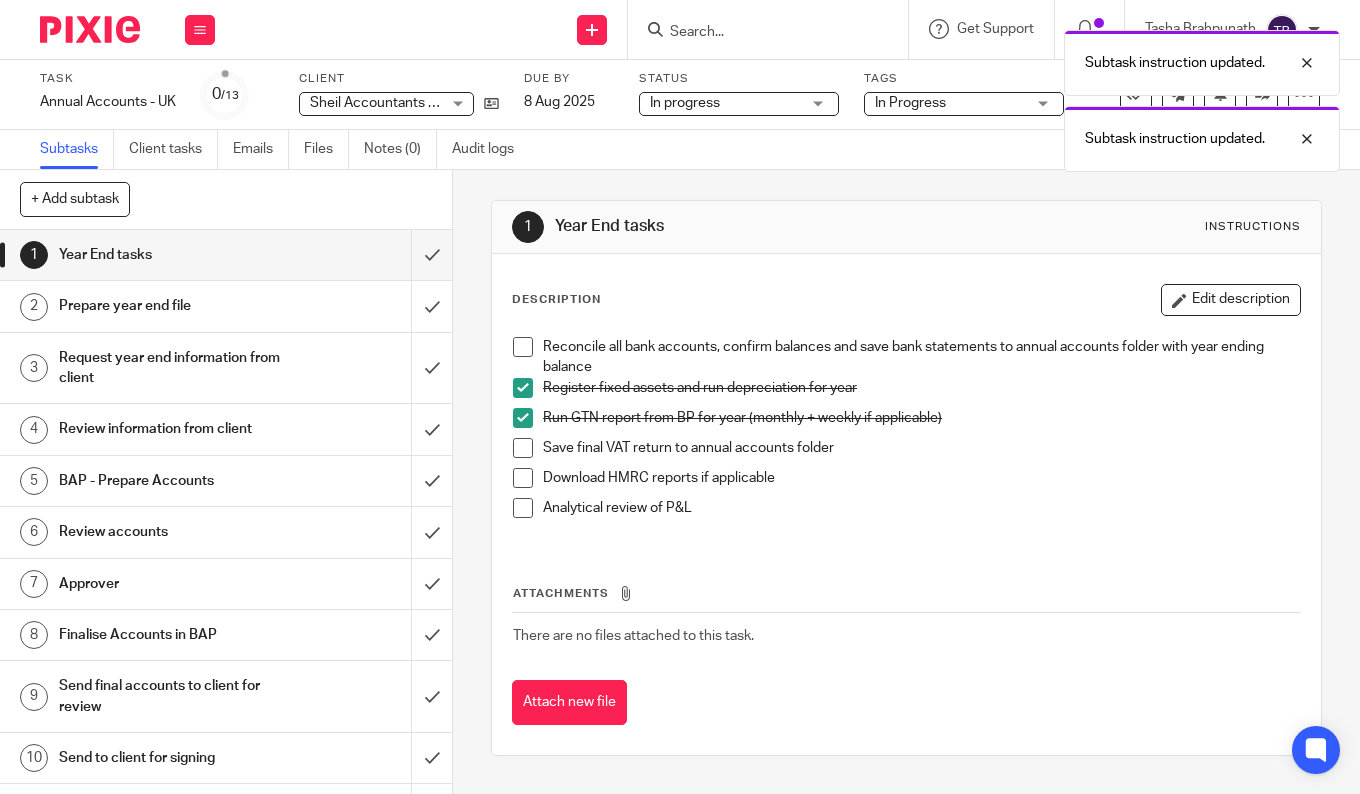 click at bounding box center [523, 347] 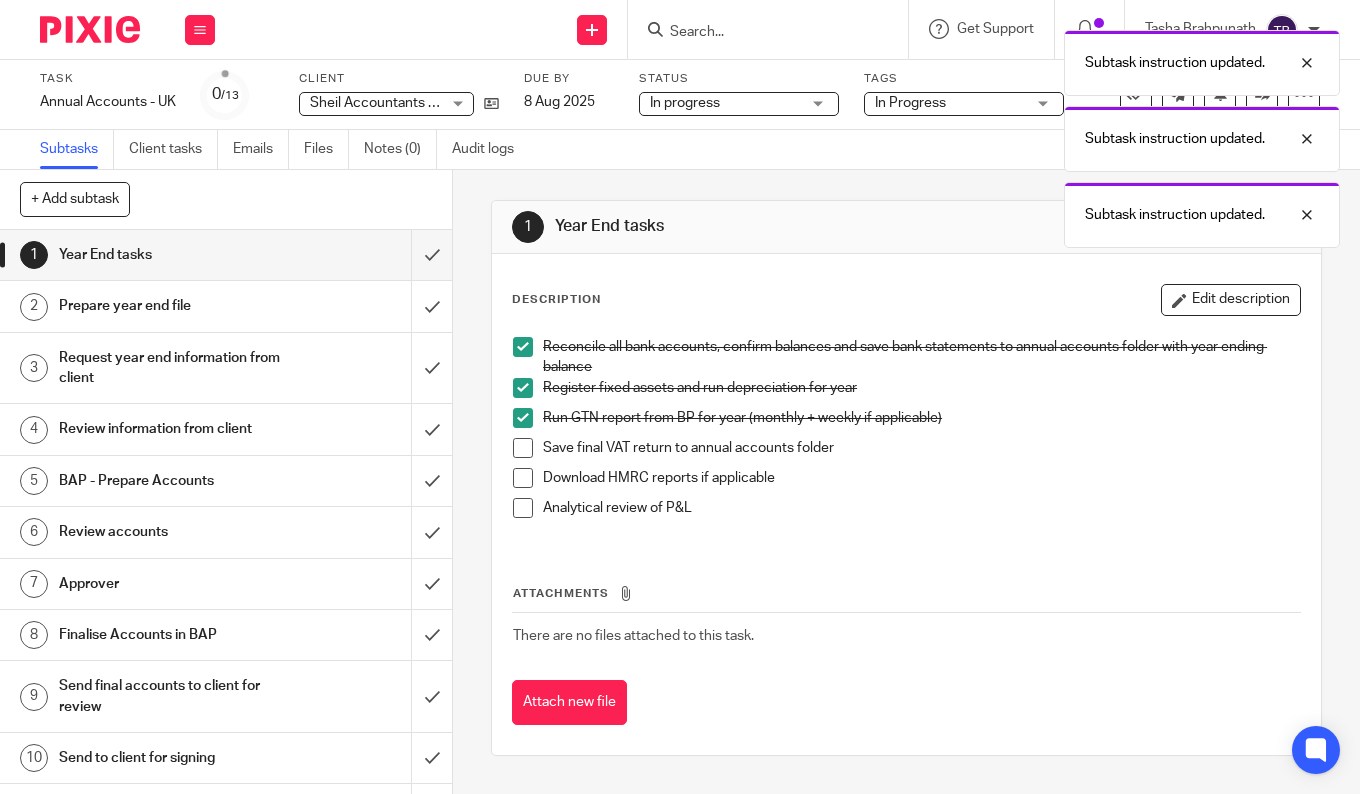 click at bounding box center [523, 448] 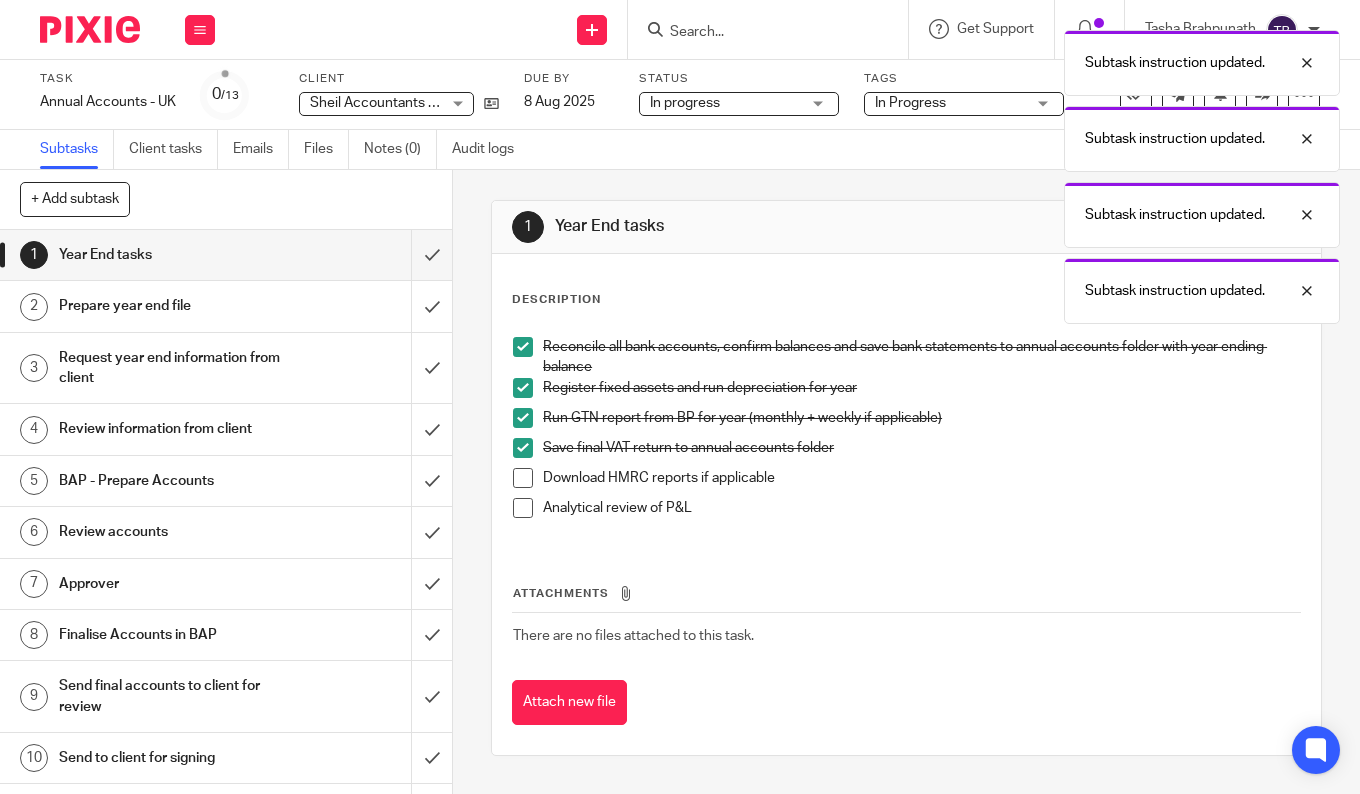 click at bounding box center (523, 478) 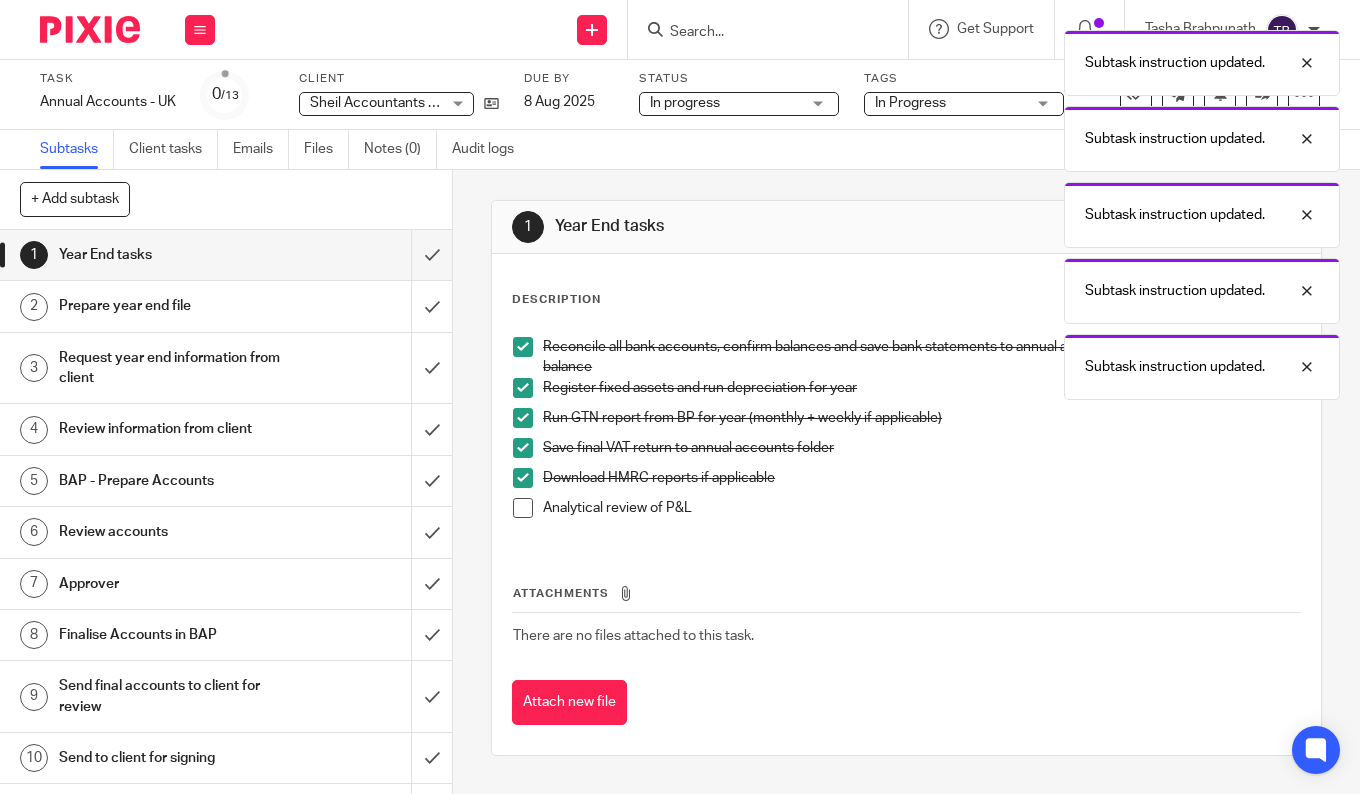 click at bounding box center [523, 508] 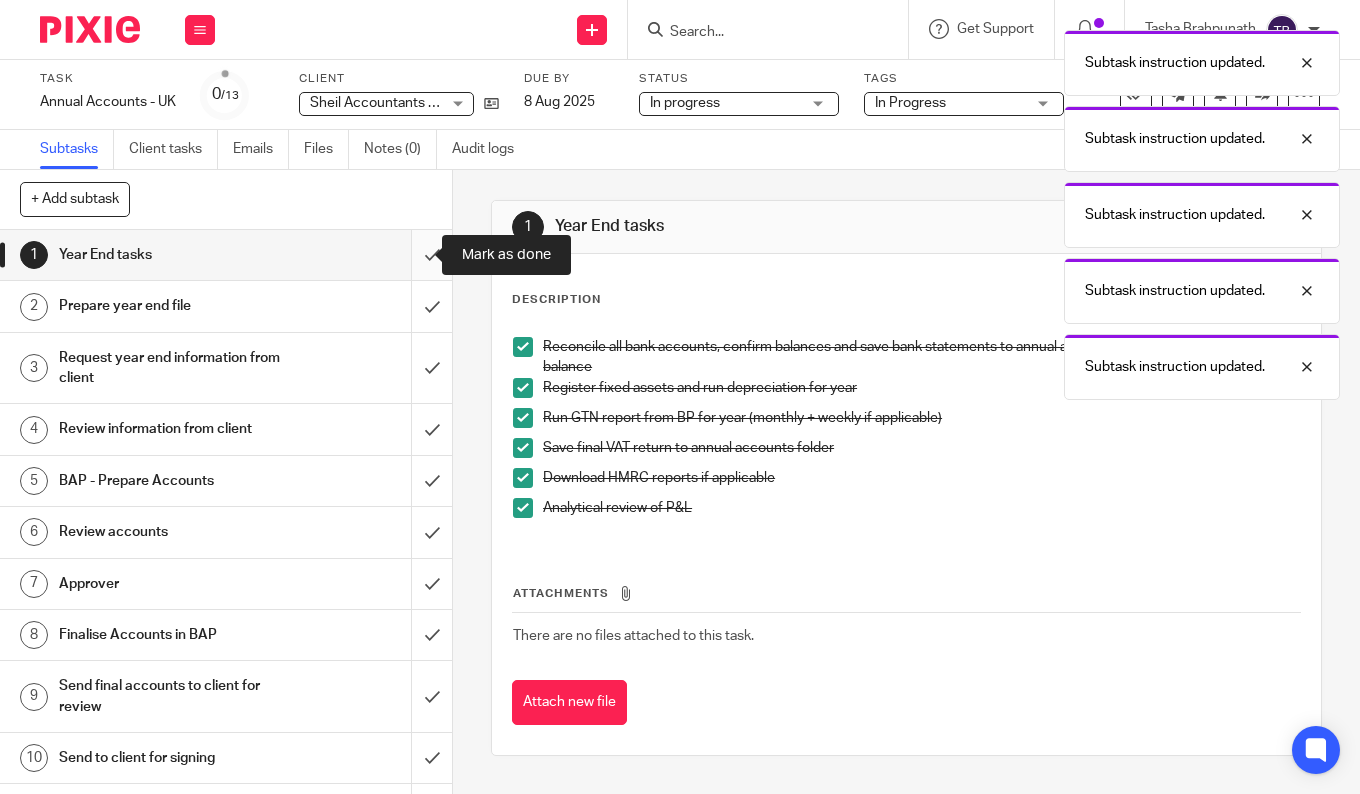click at bounding box center [226, 255] 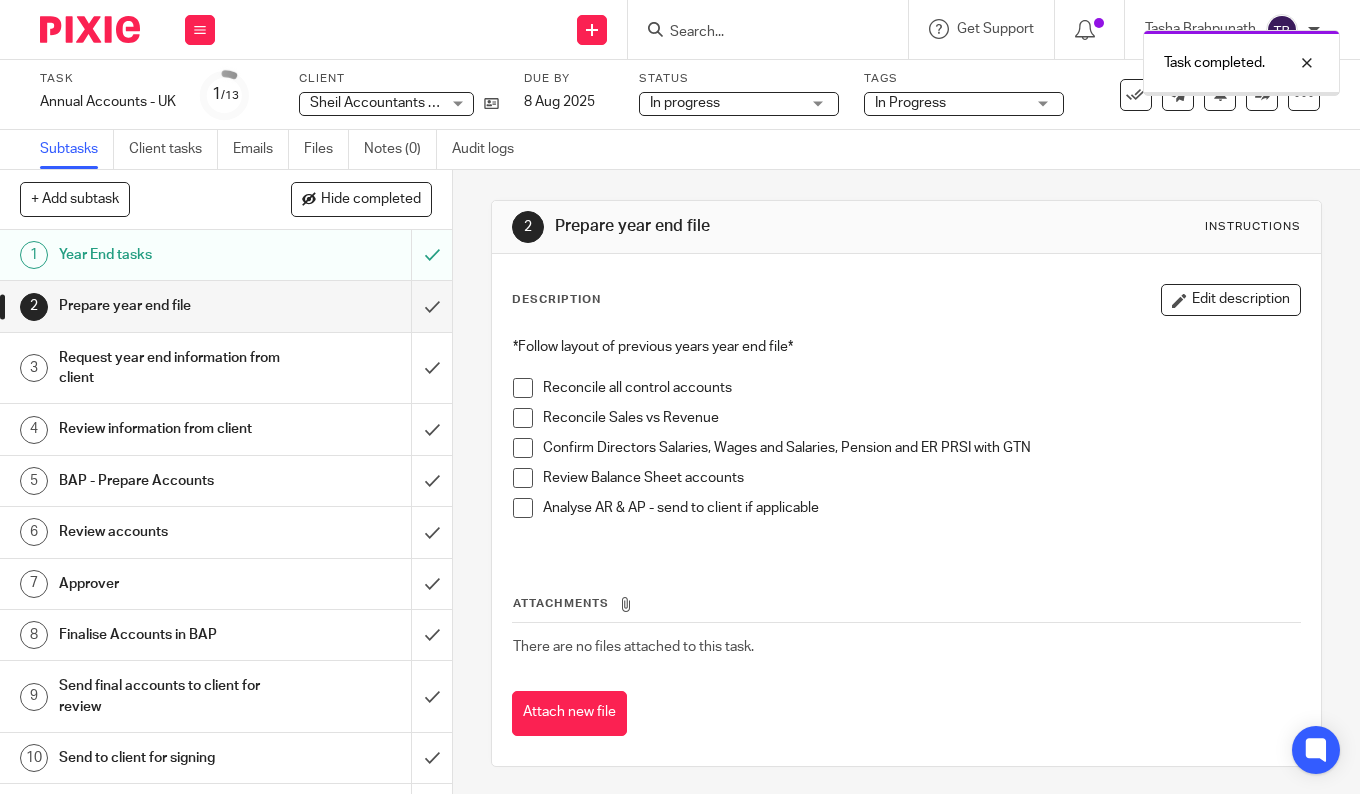 click on "Prepare year end file" at bounding box center (225, 306) 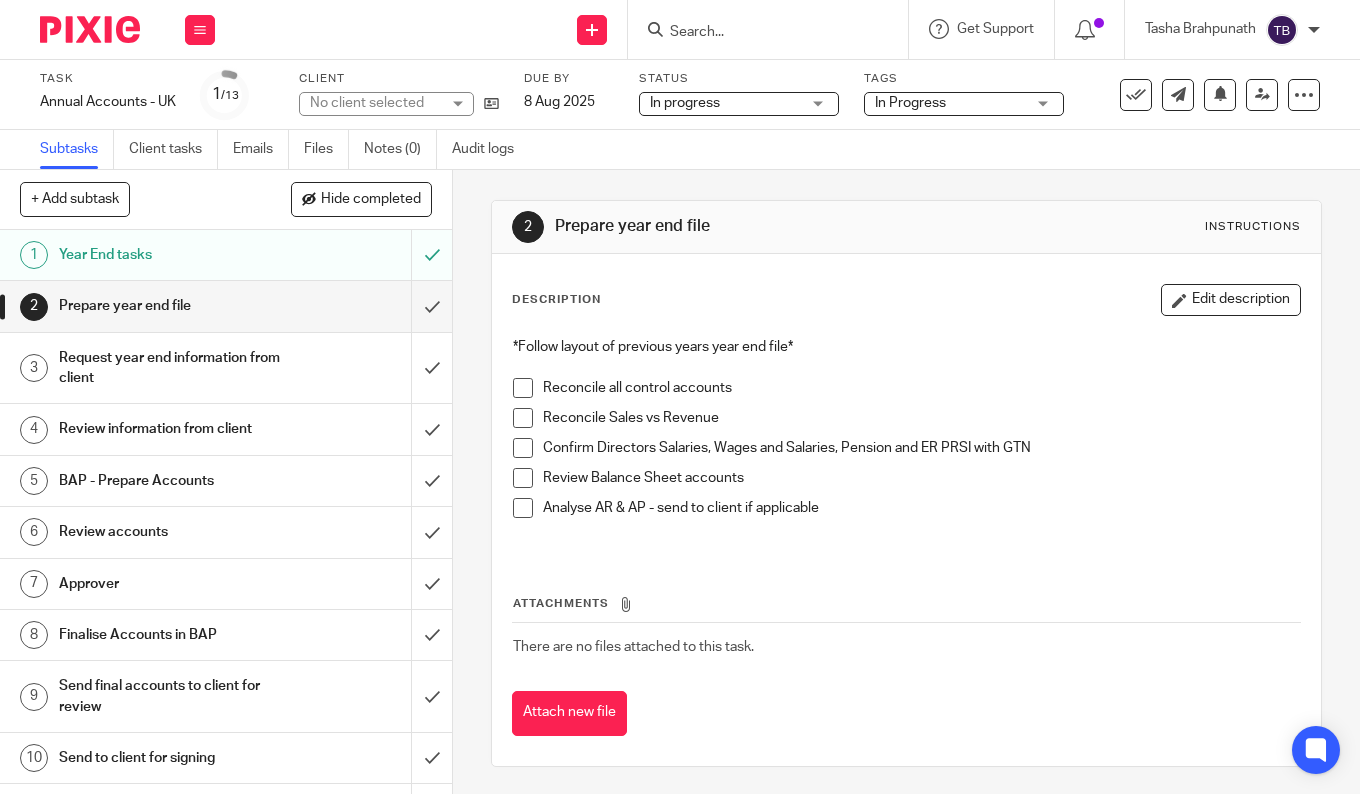 scroll, scrollTop: 0, scrollLeft: 0, axis: both 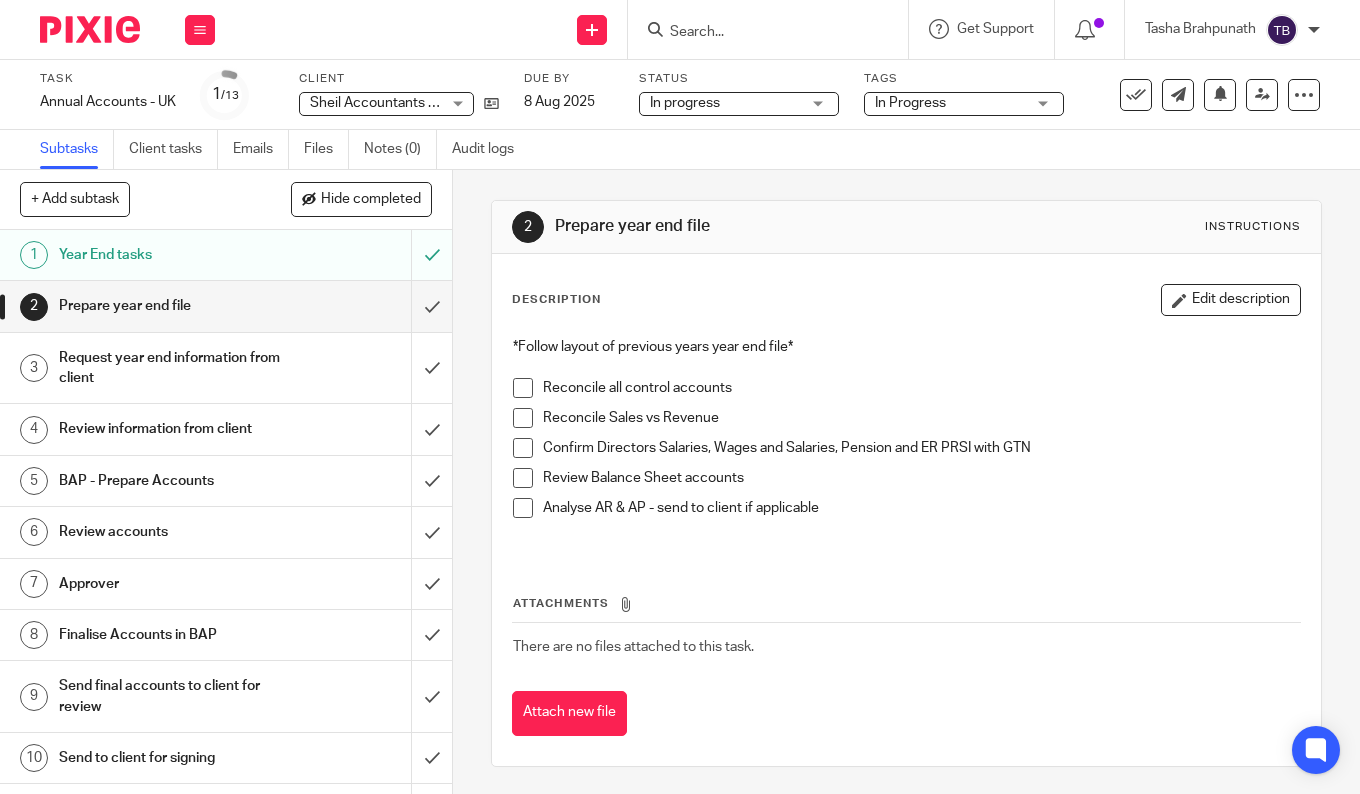 click at bounding box center (523, 388) 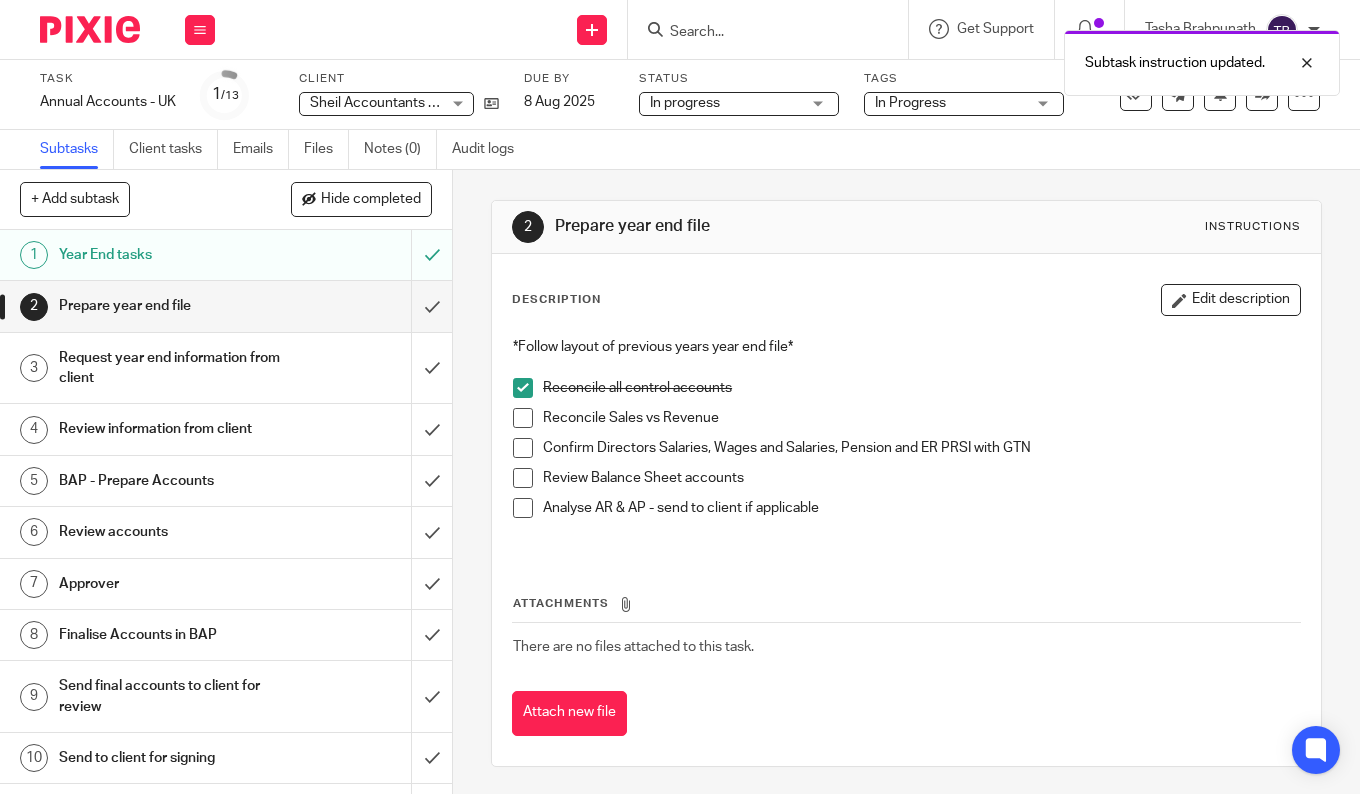 click at bounding box center (523, 418) 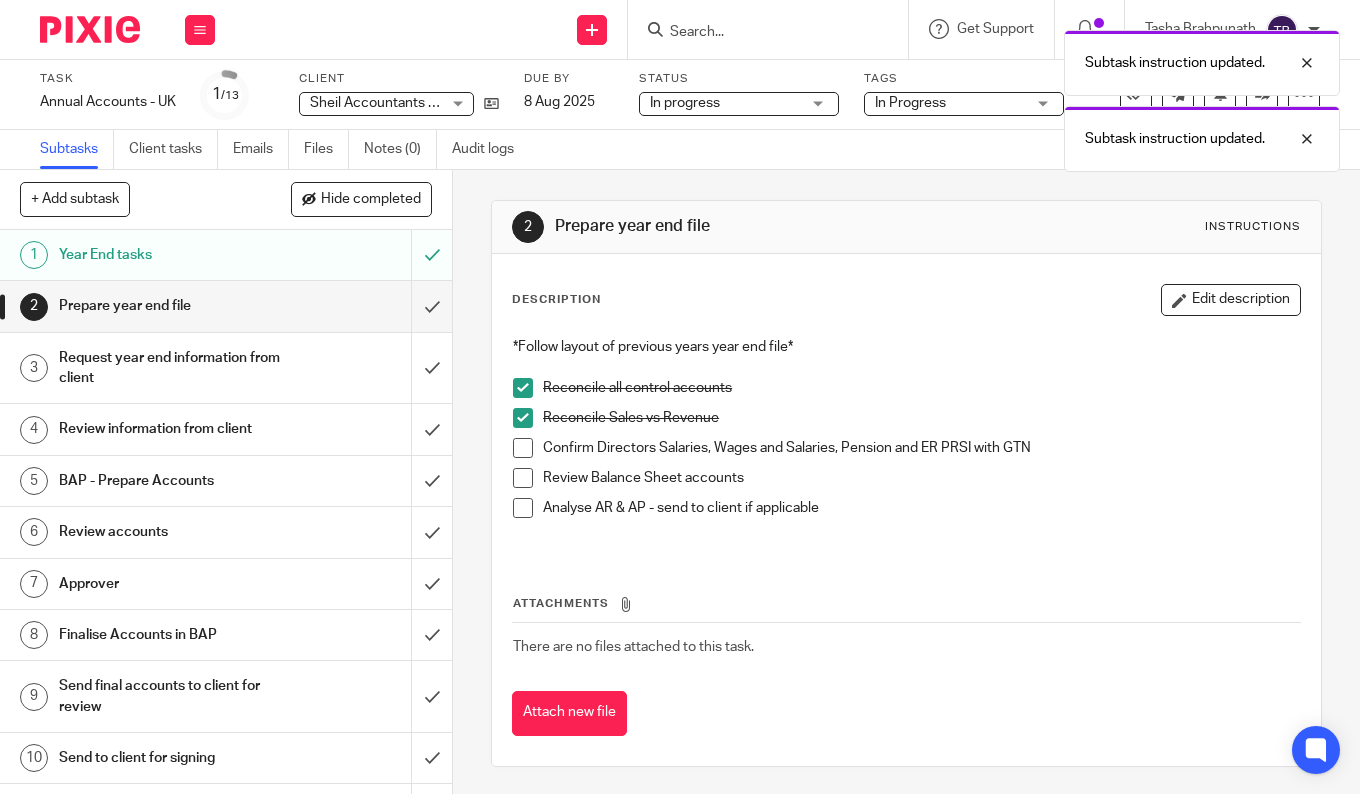 click at bounding box center (523, 448) 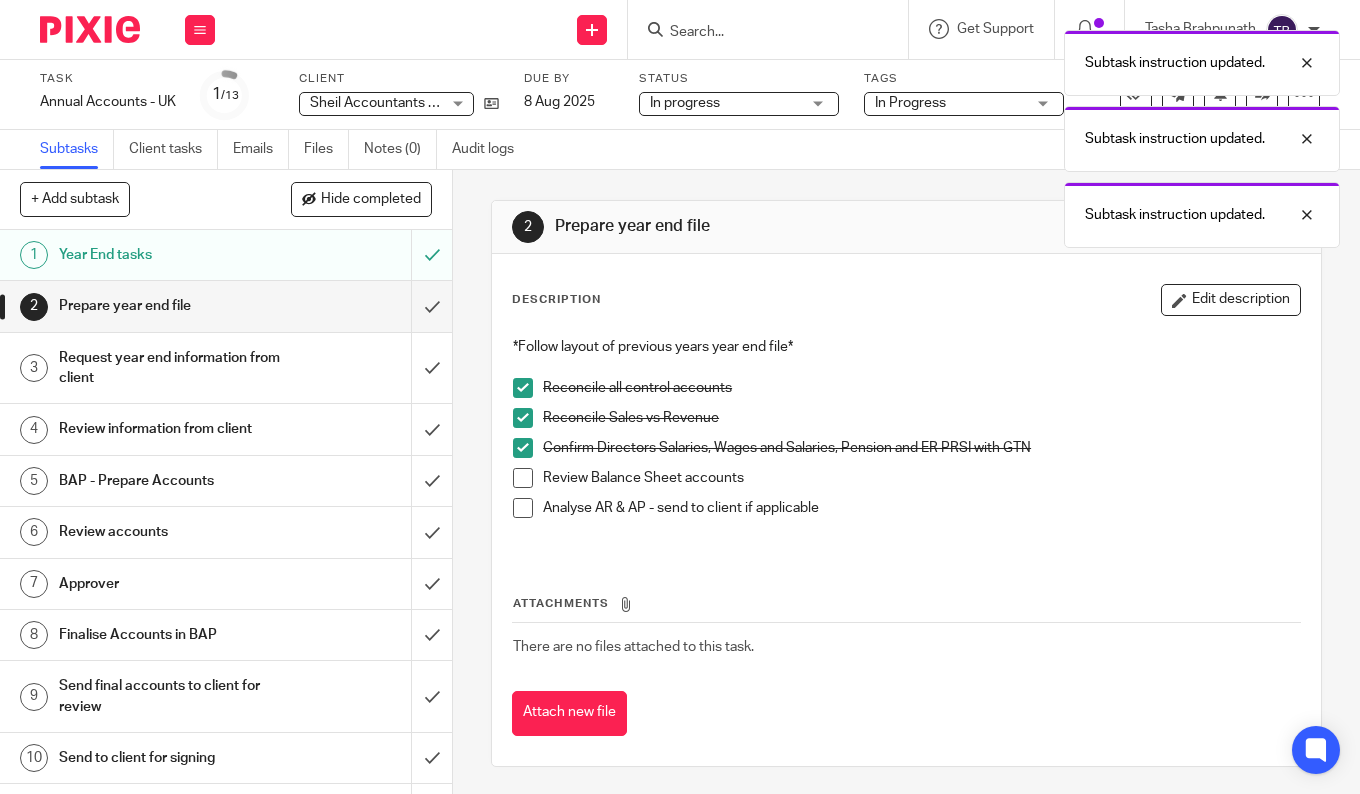 click at bounding box center [523, 478] 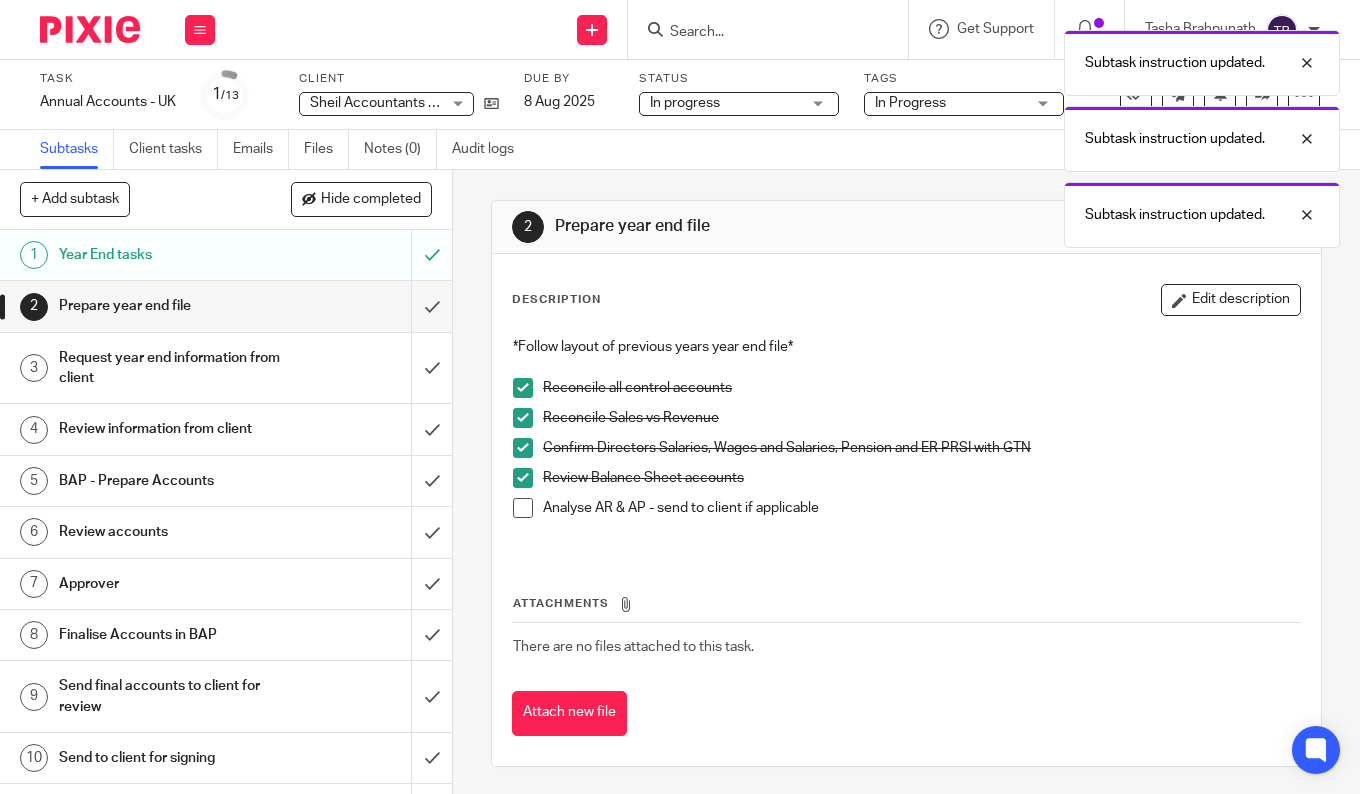 click at bounding box center [523, 508] 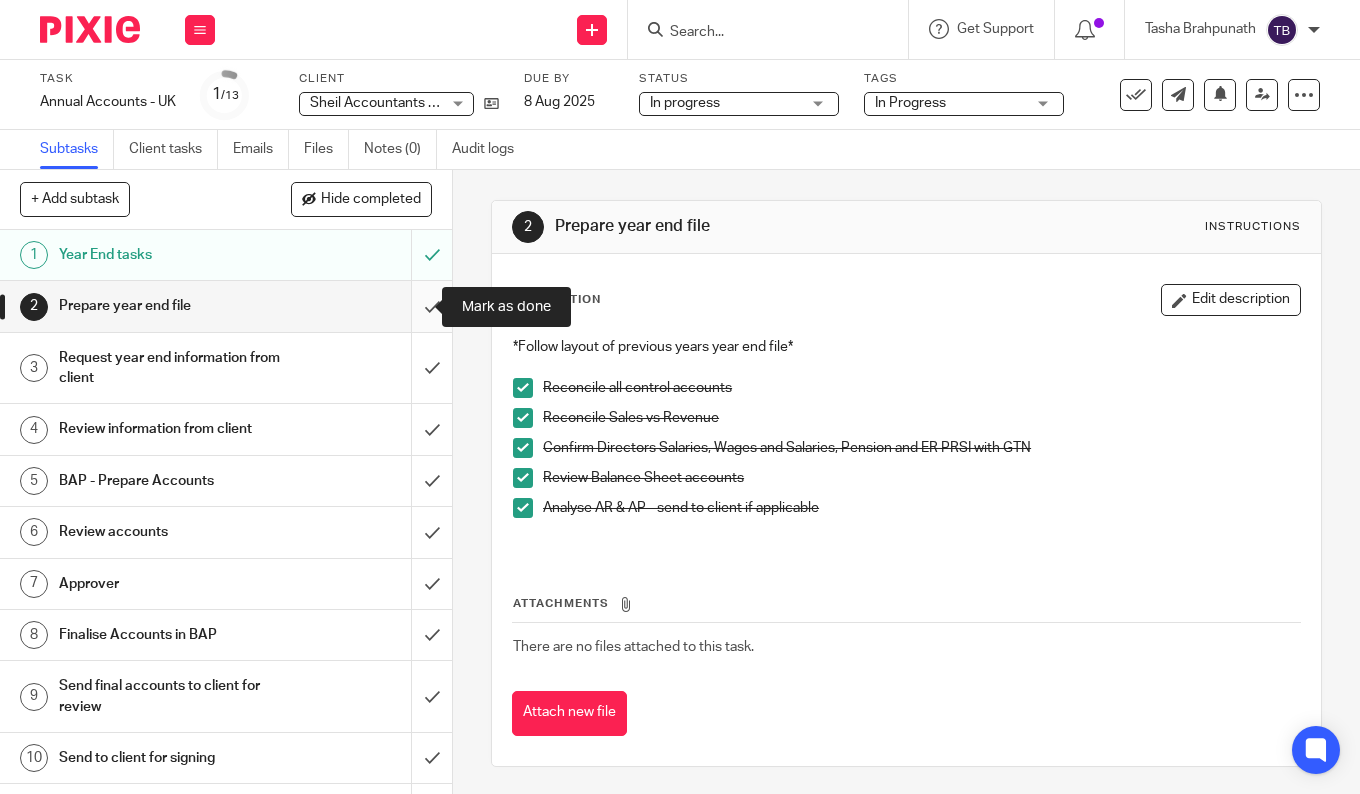 click at bounding box center [226, 306] 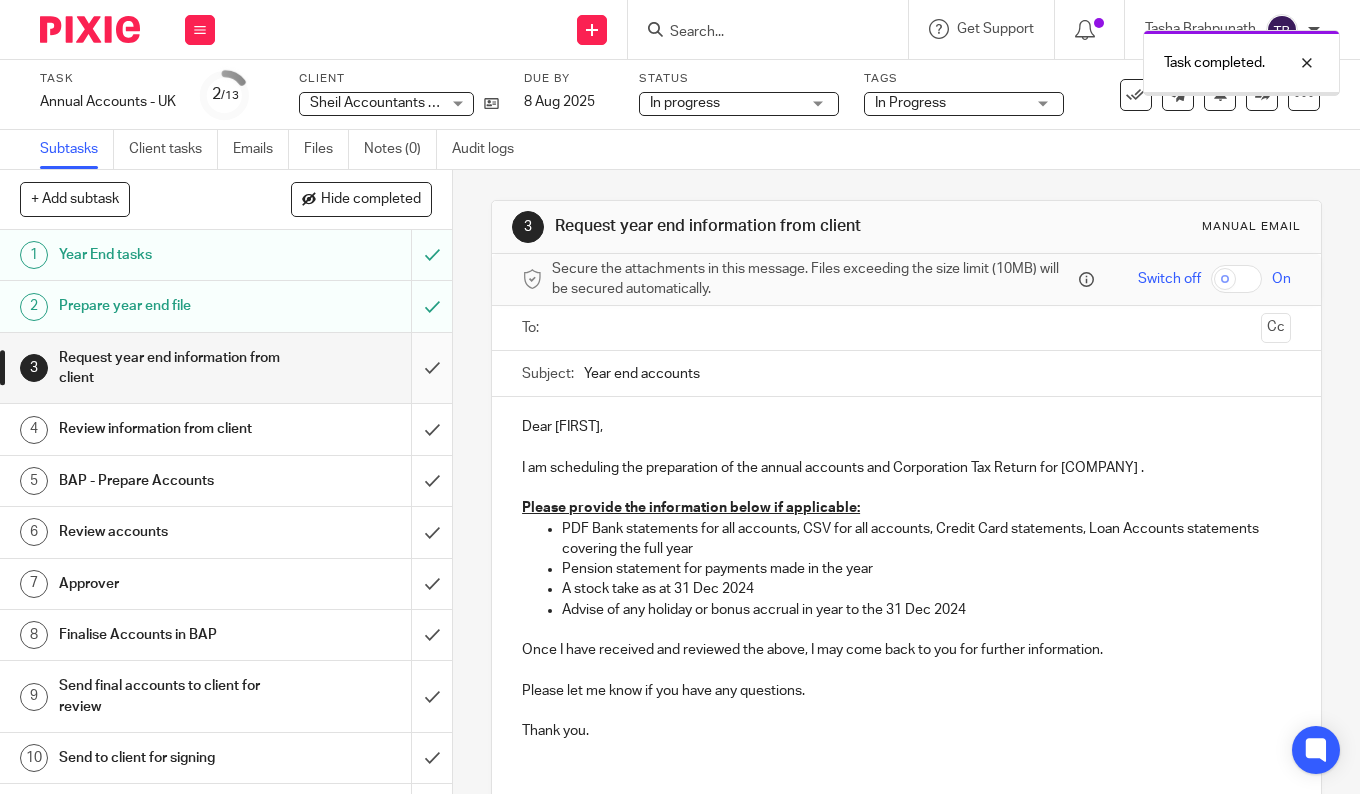 scroll, scrollTop: 0, scrollLeft: 0, axis: both 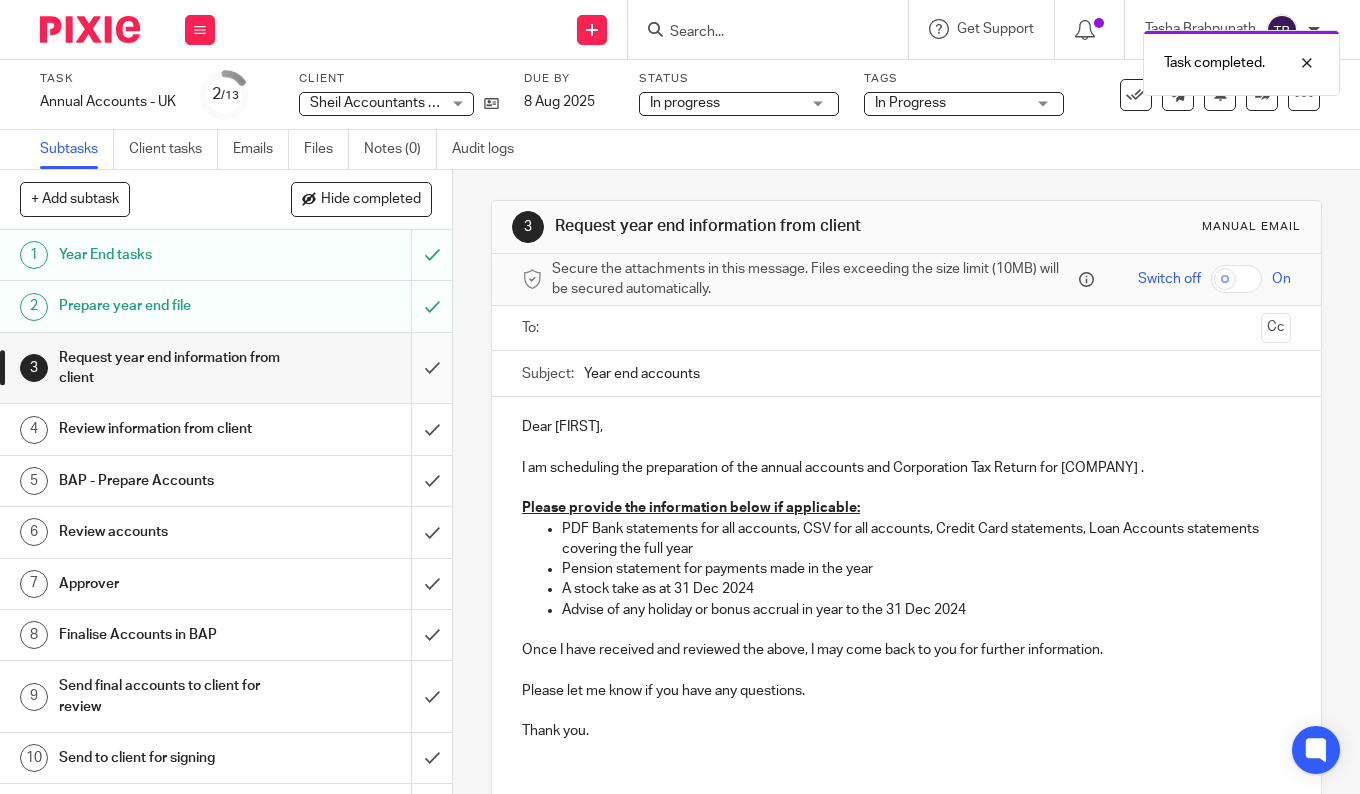 click at bounding box center [226, 368] 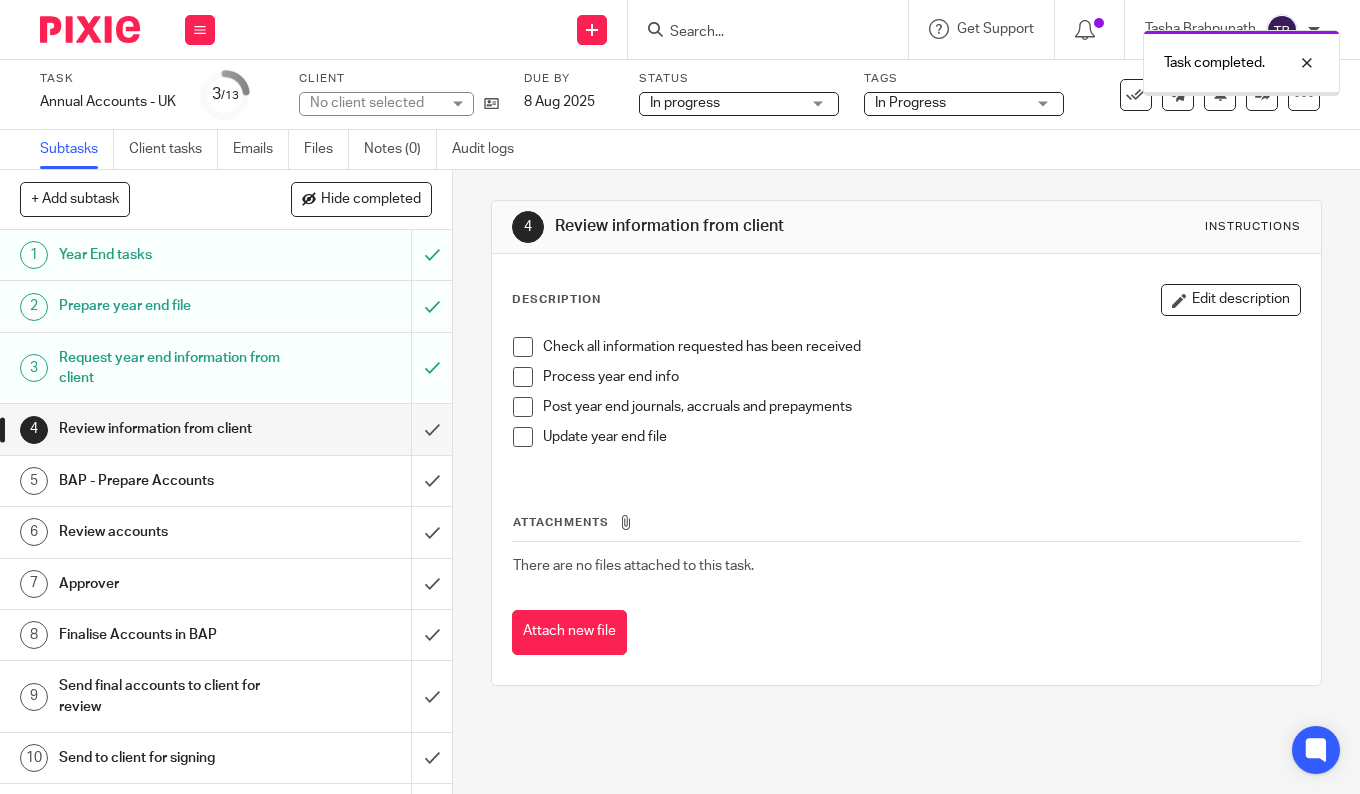 scroll, scrollTop: 0, scrollLeft: 0, axis: both 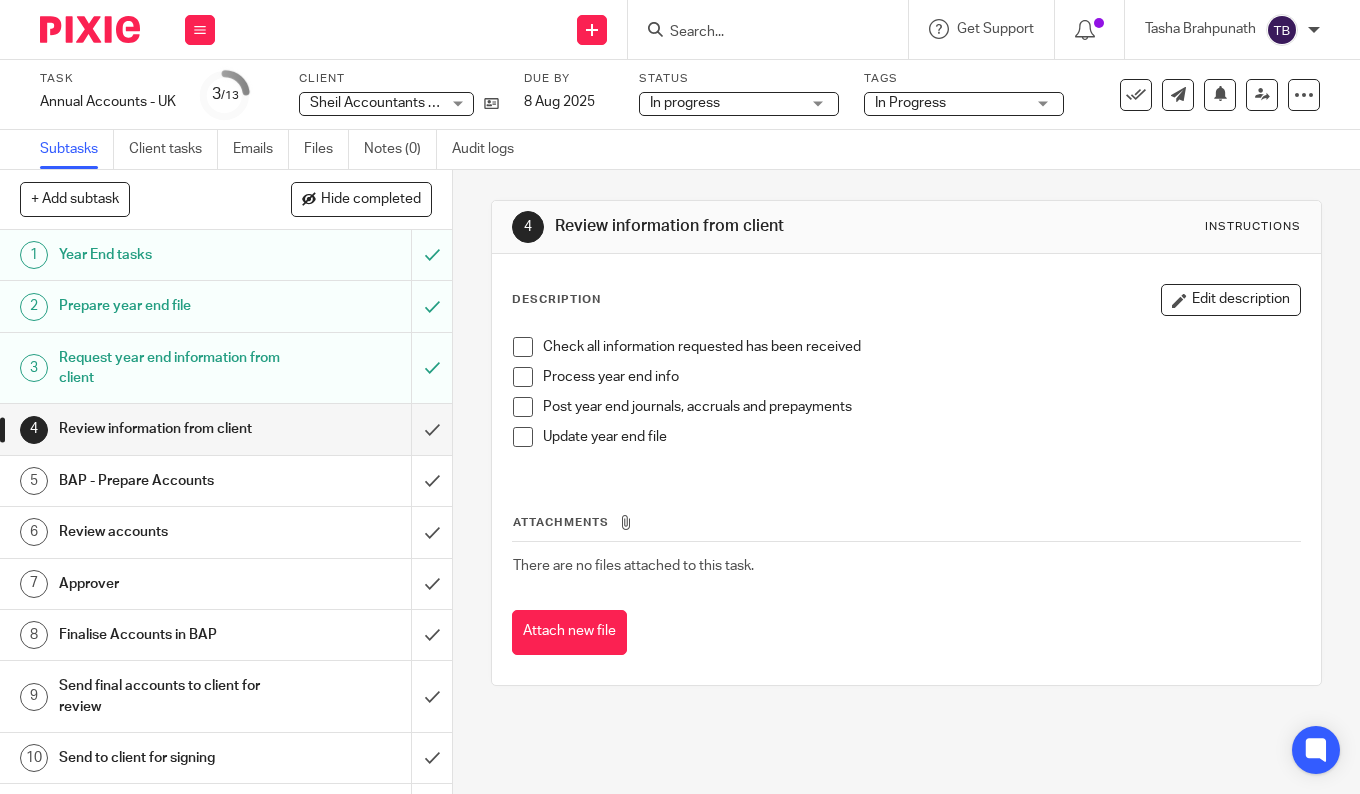 click on "Check all information requested has been received" at bounding box center [921, 347] 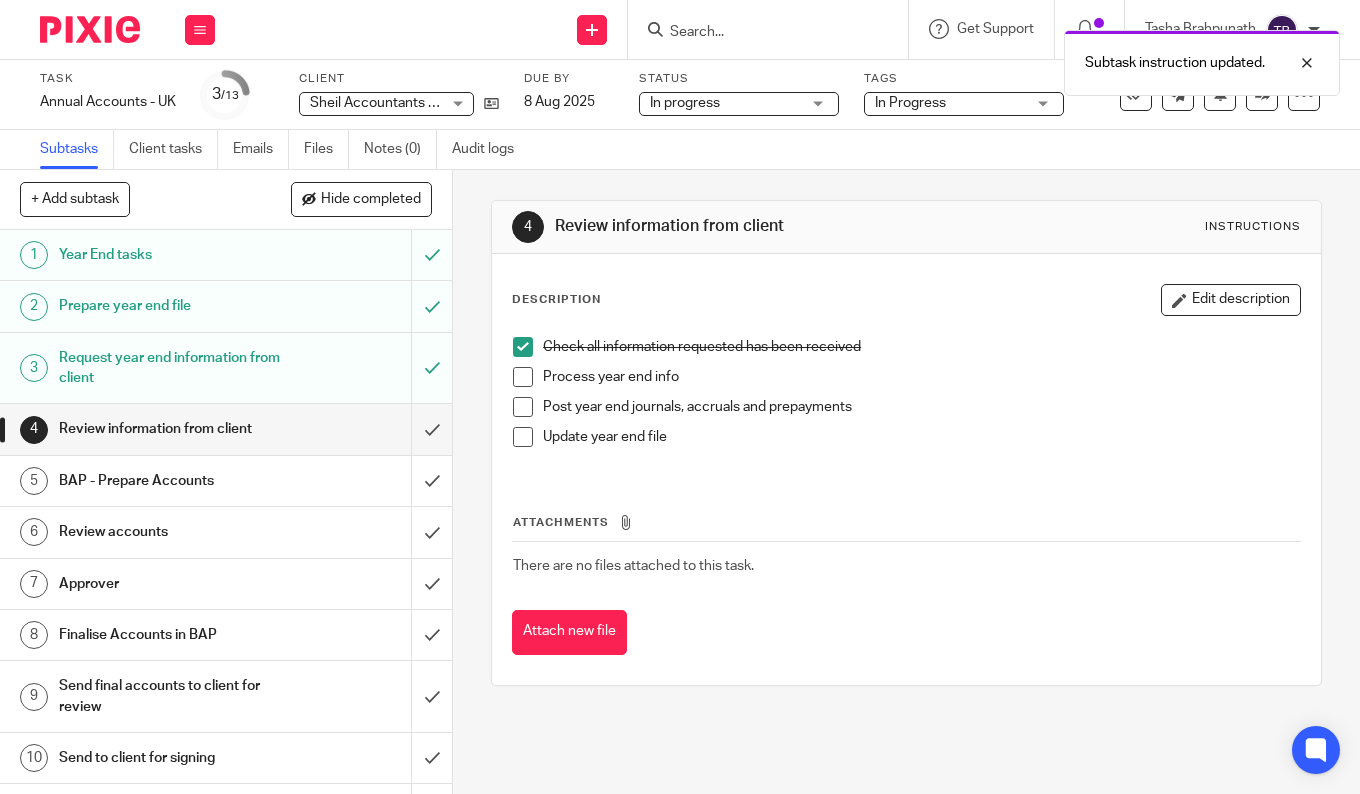 click at bounding box center [523, 377] 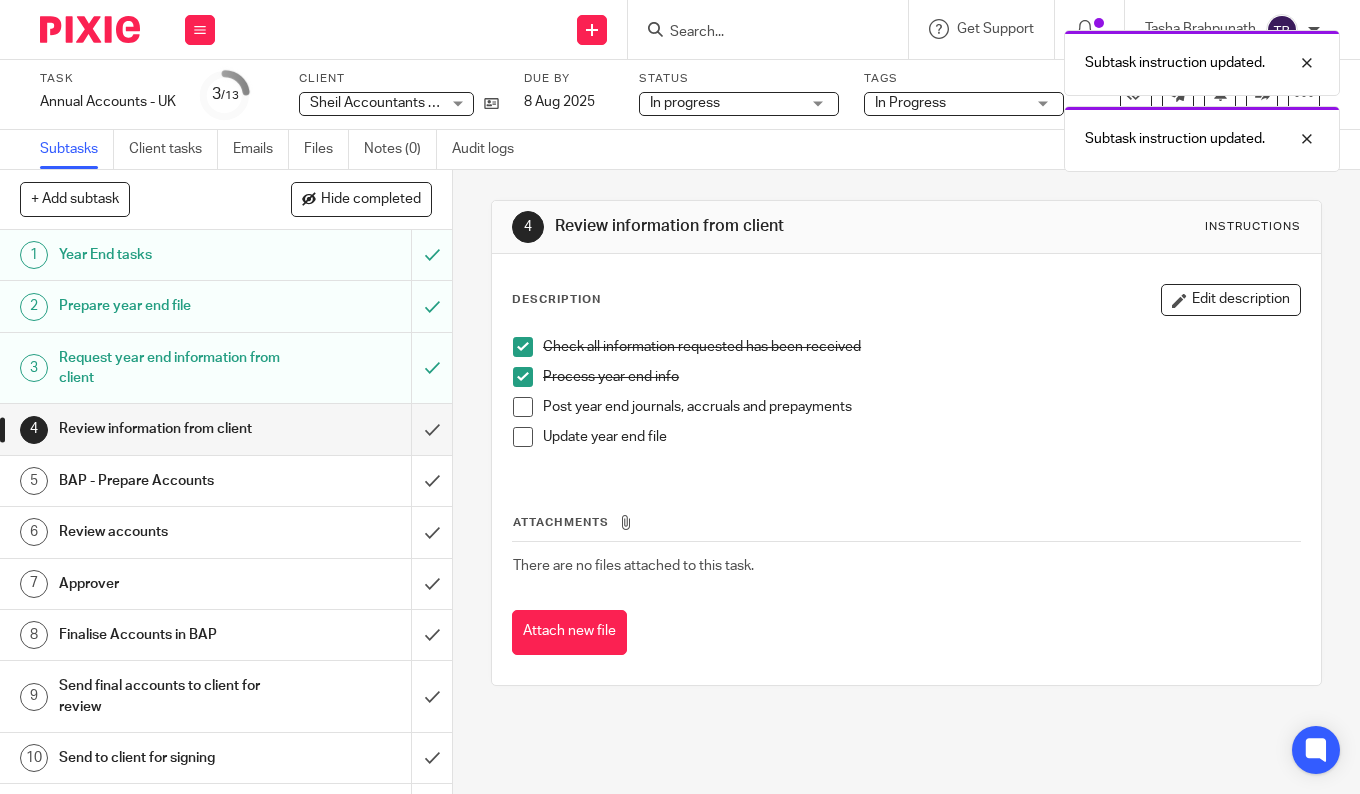 click at bounding box center [523, 407] 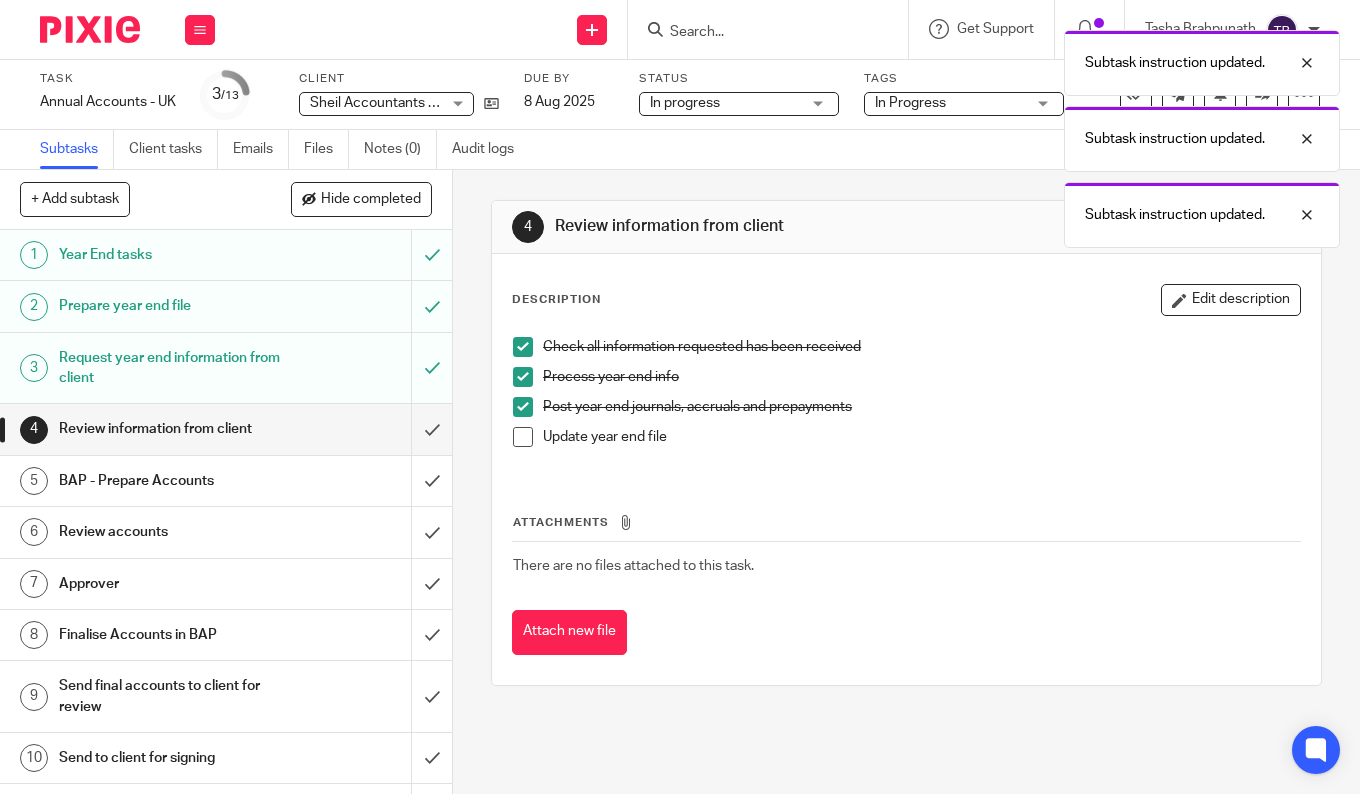 click at bounding box center [523, 437] 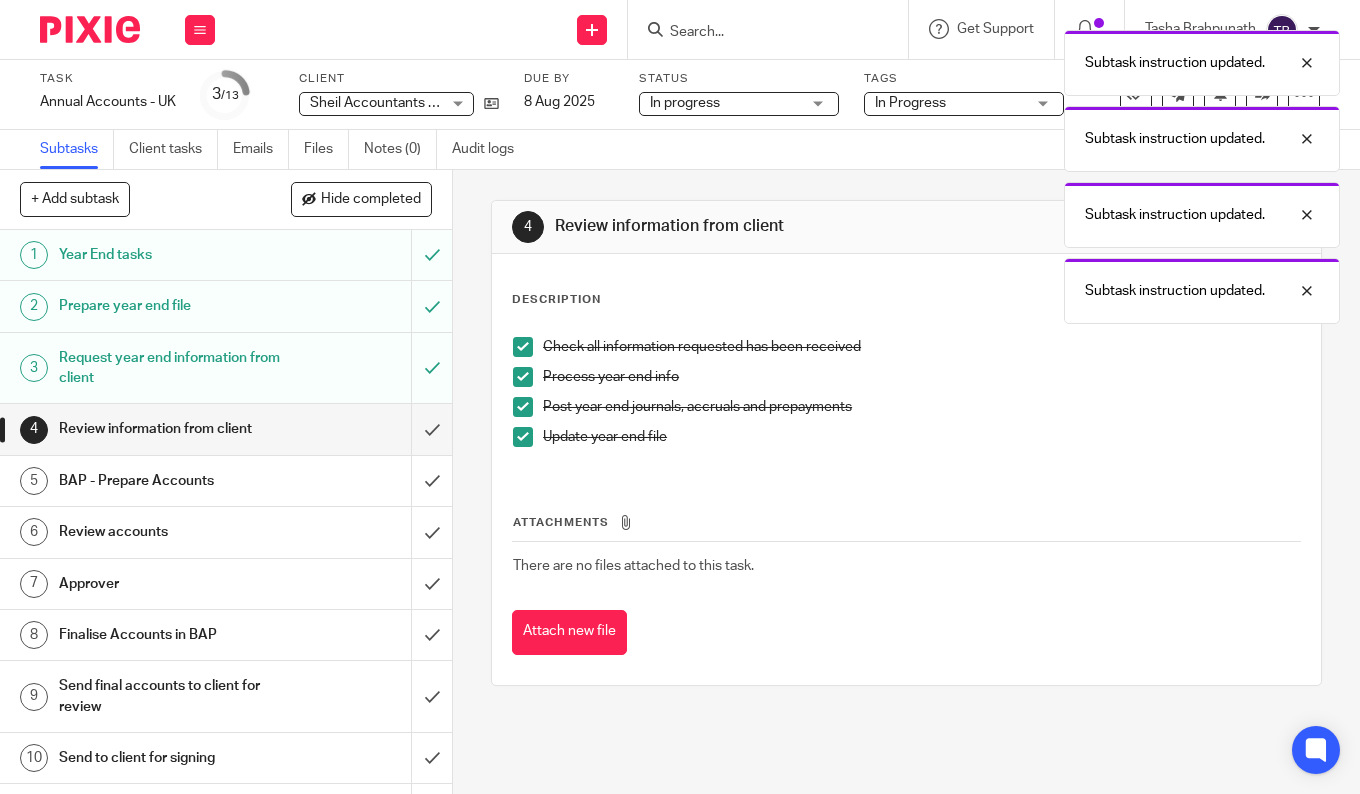 click on "Subtask instruction updated. Subtask instruction updated. Subtask instruction updated. Subtask instruction updated." at bounding box center [1010, 172] 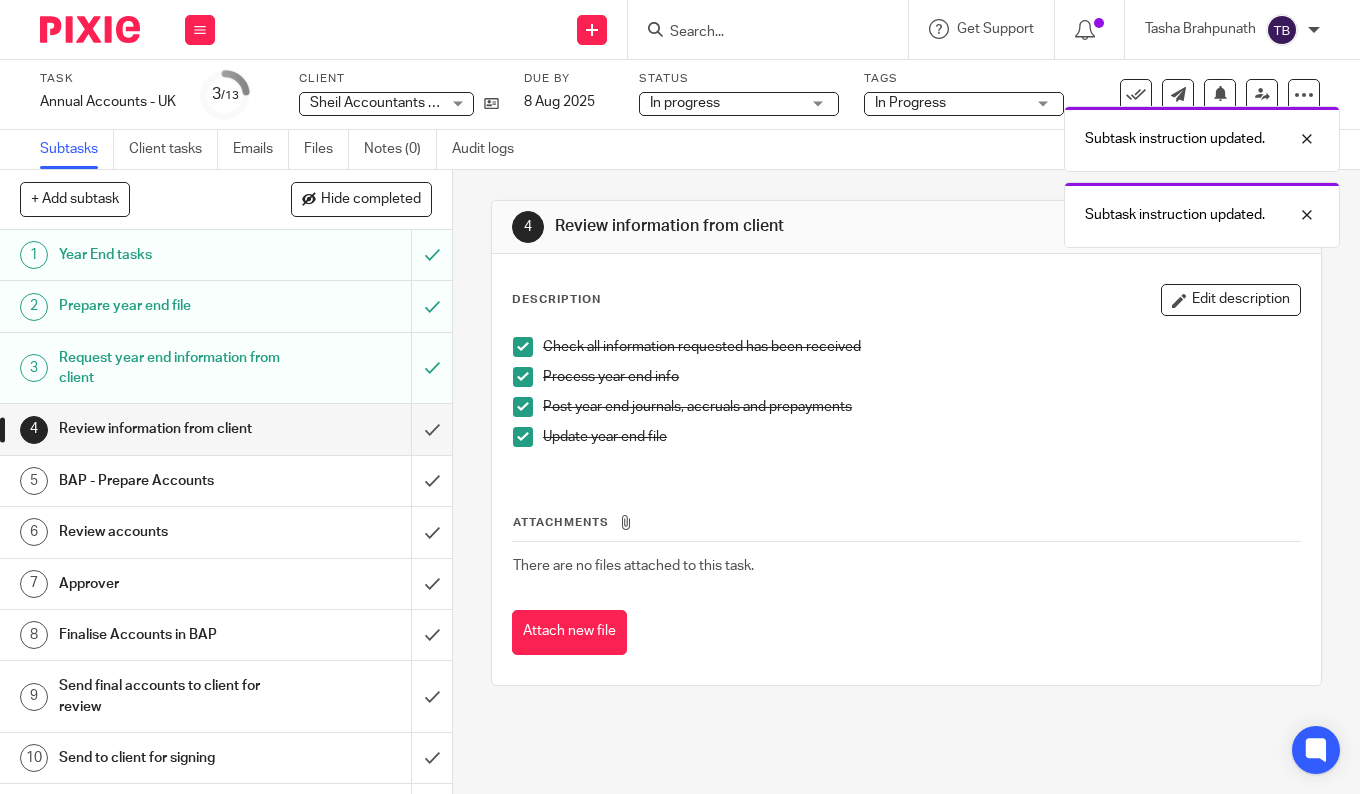 click on "Subtask instruction updated. Subtask instruction updated. Subtask instruction updated." at bounding box center (1010, 134) 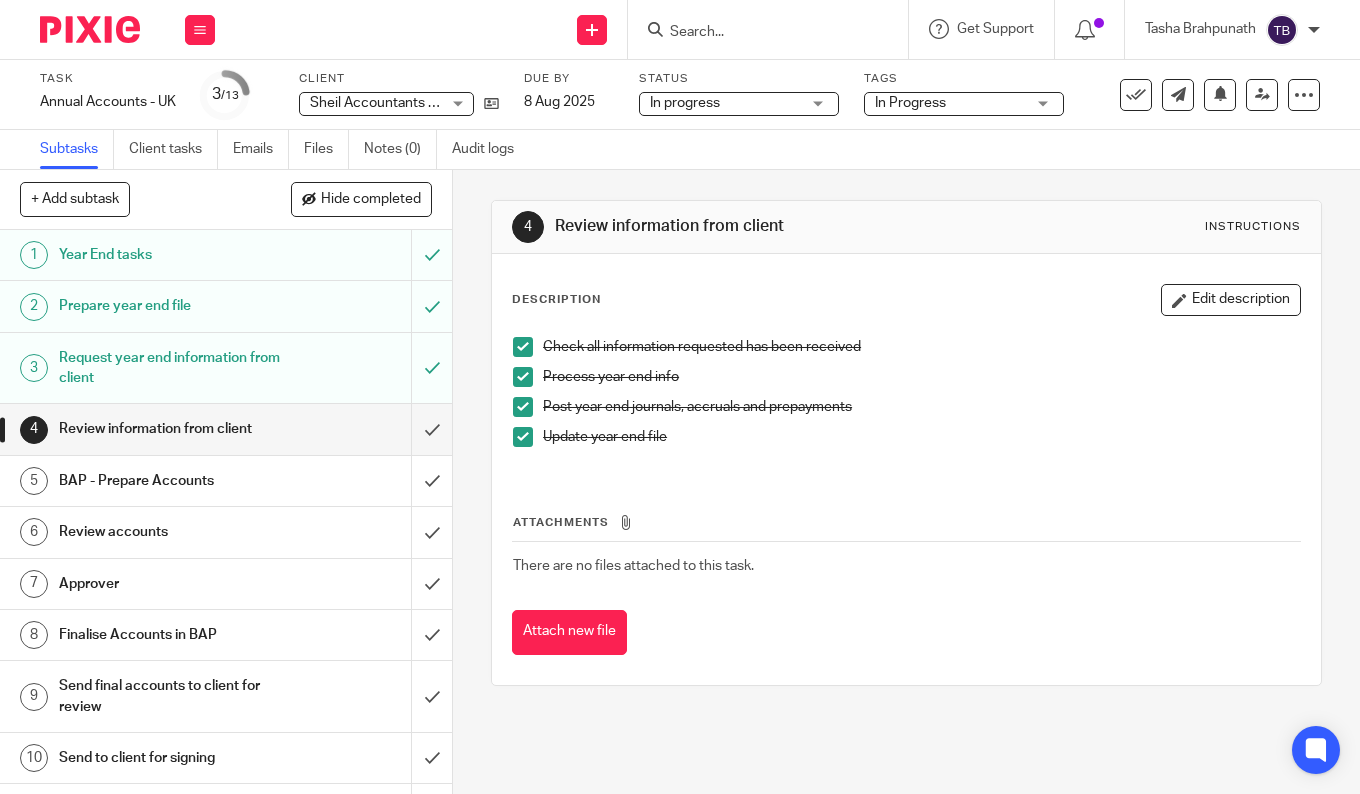 click on "In Progress" at bounding box center (950, 103) 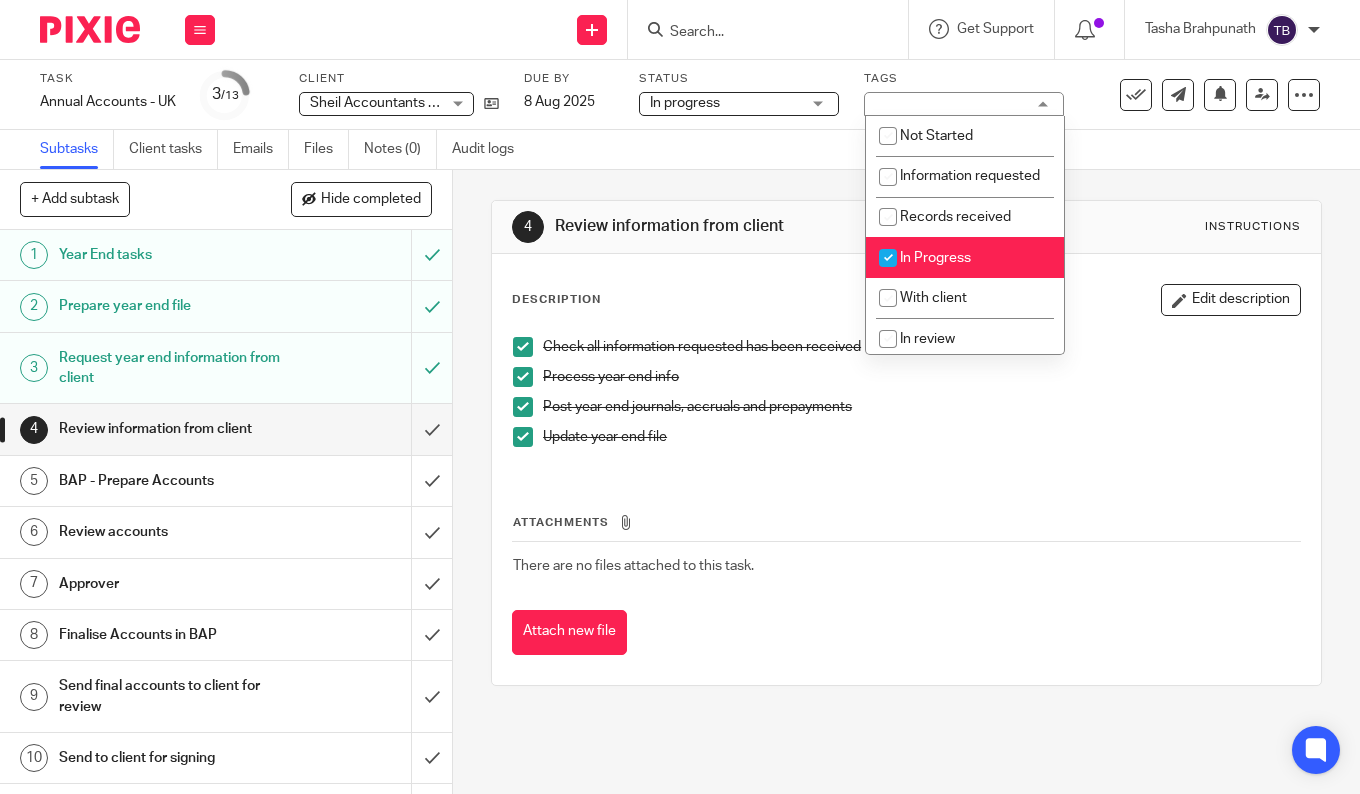 scroll, scrollTop: 188, scrollLeft: 0, axis: vertical 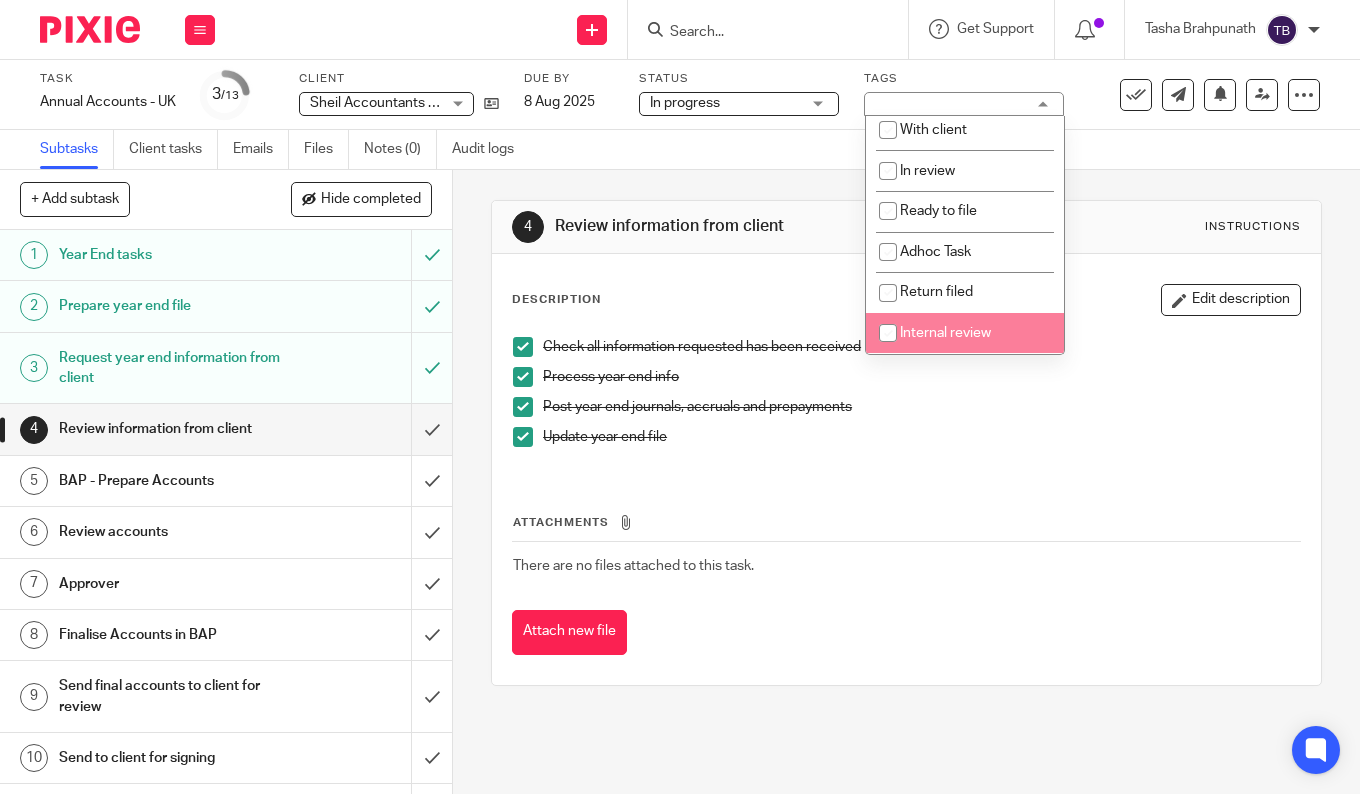 click on "Internal review" at bounding box center [965, 333] 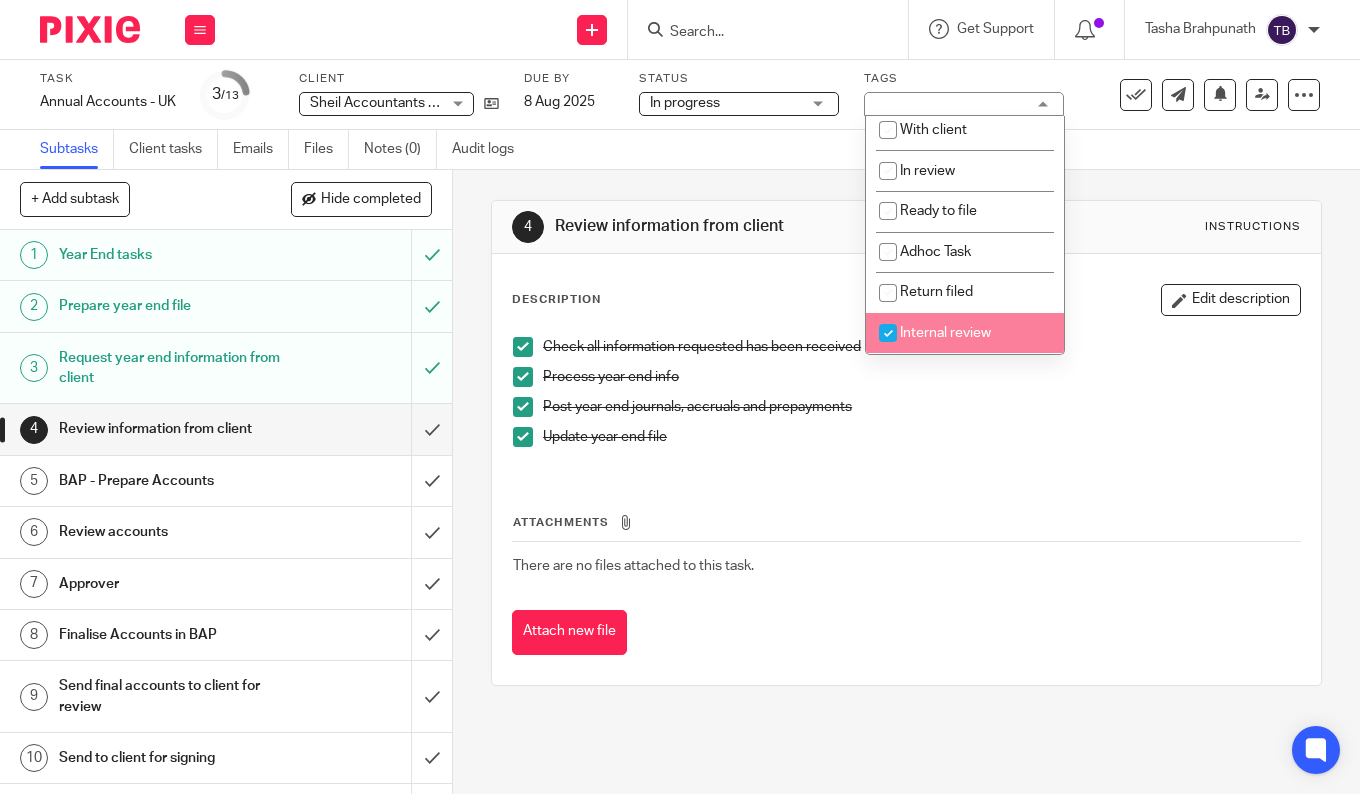 checkbox on "true" 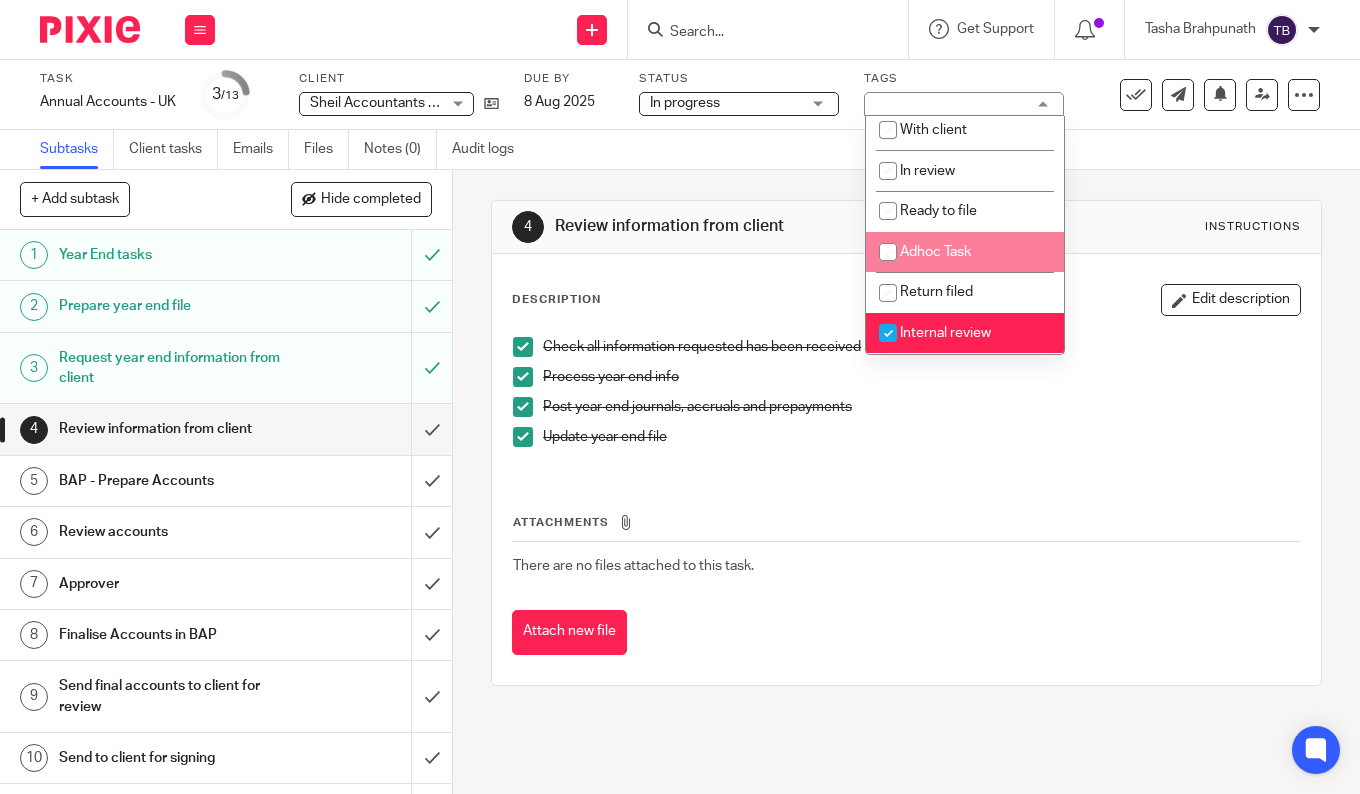 scroll, scrollTop: 0, scrollLeft: 0, axis: both 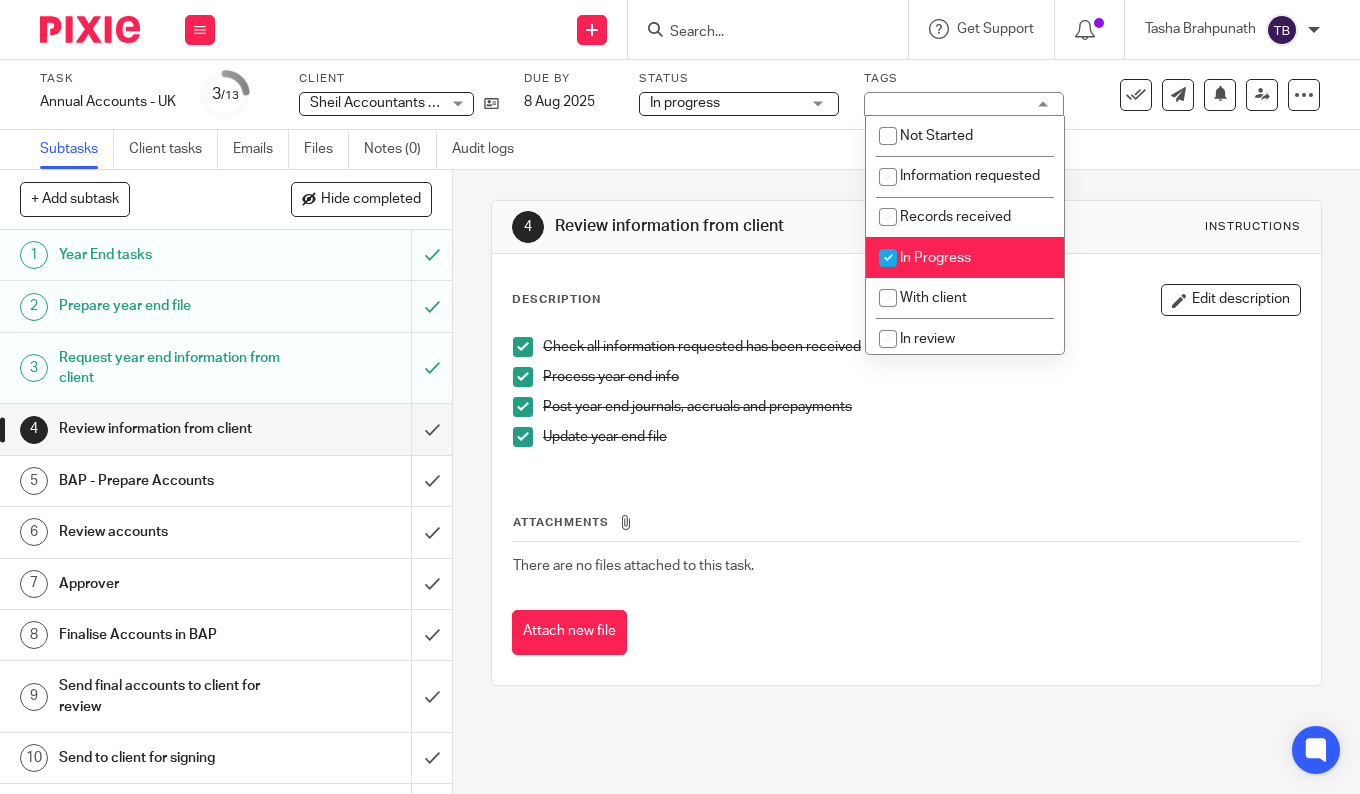 click on "In Progress" at bounding box center (935, 258) 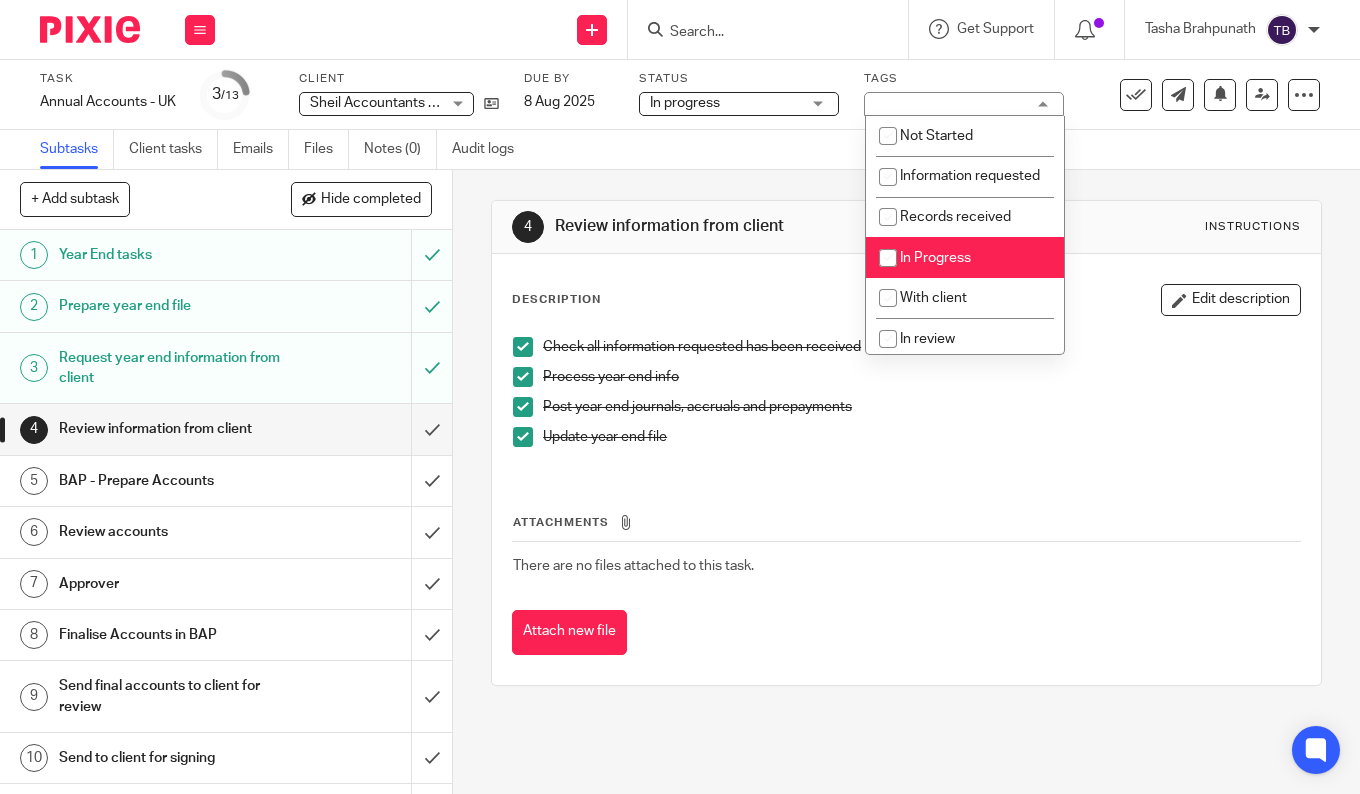 checkbox on "false" 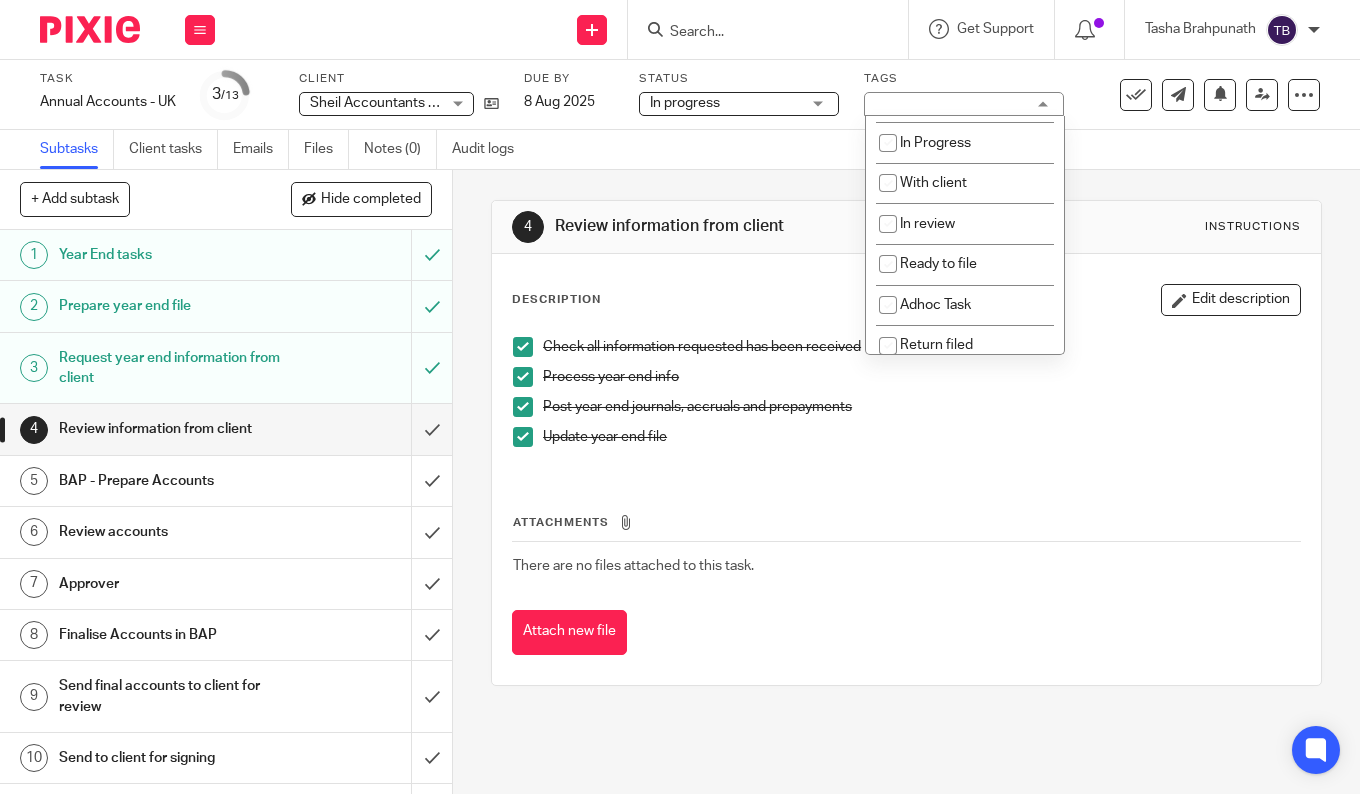 scroll, scrollTop: 188, scrollLeft: 0, axis: vertical 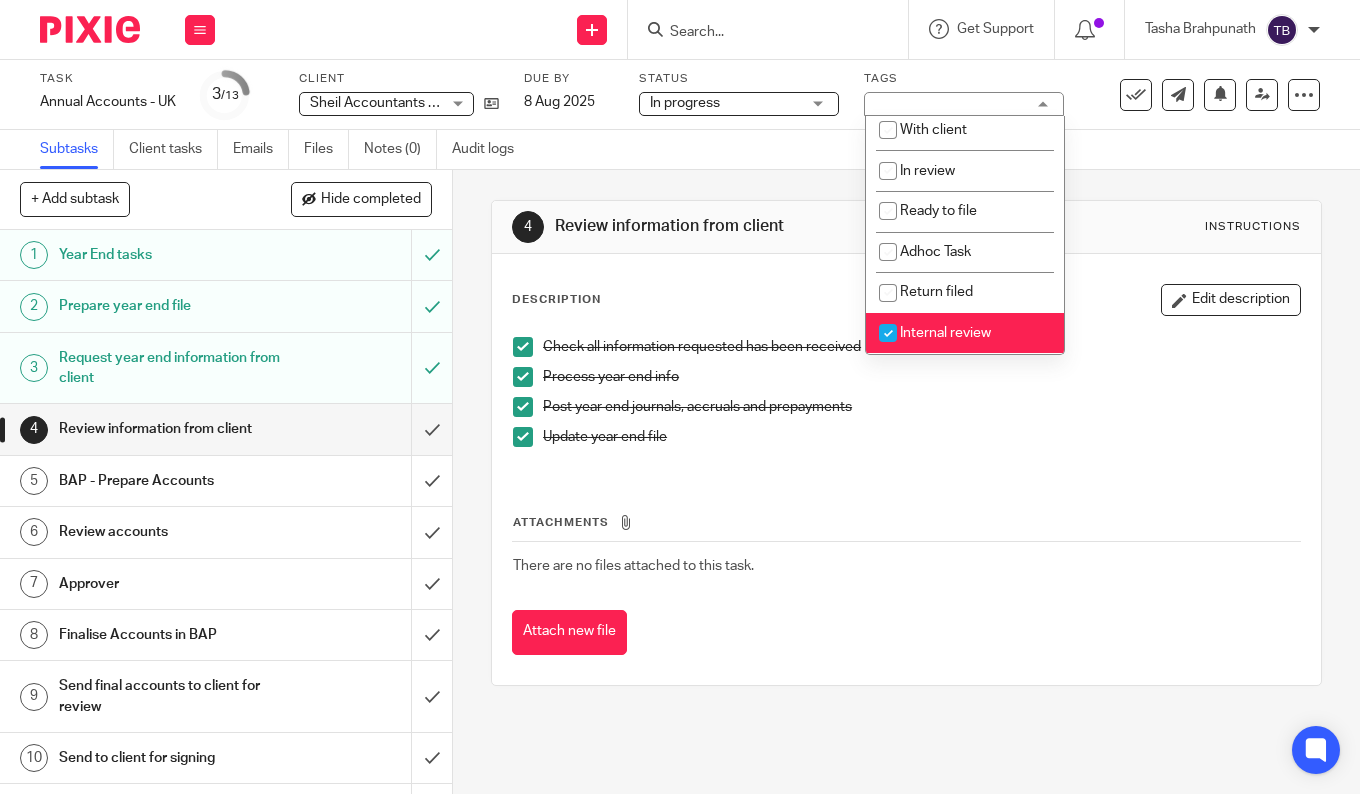click on "Internal review" at bounding box center [945, 333] 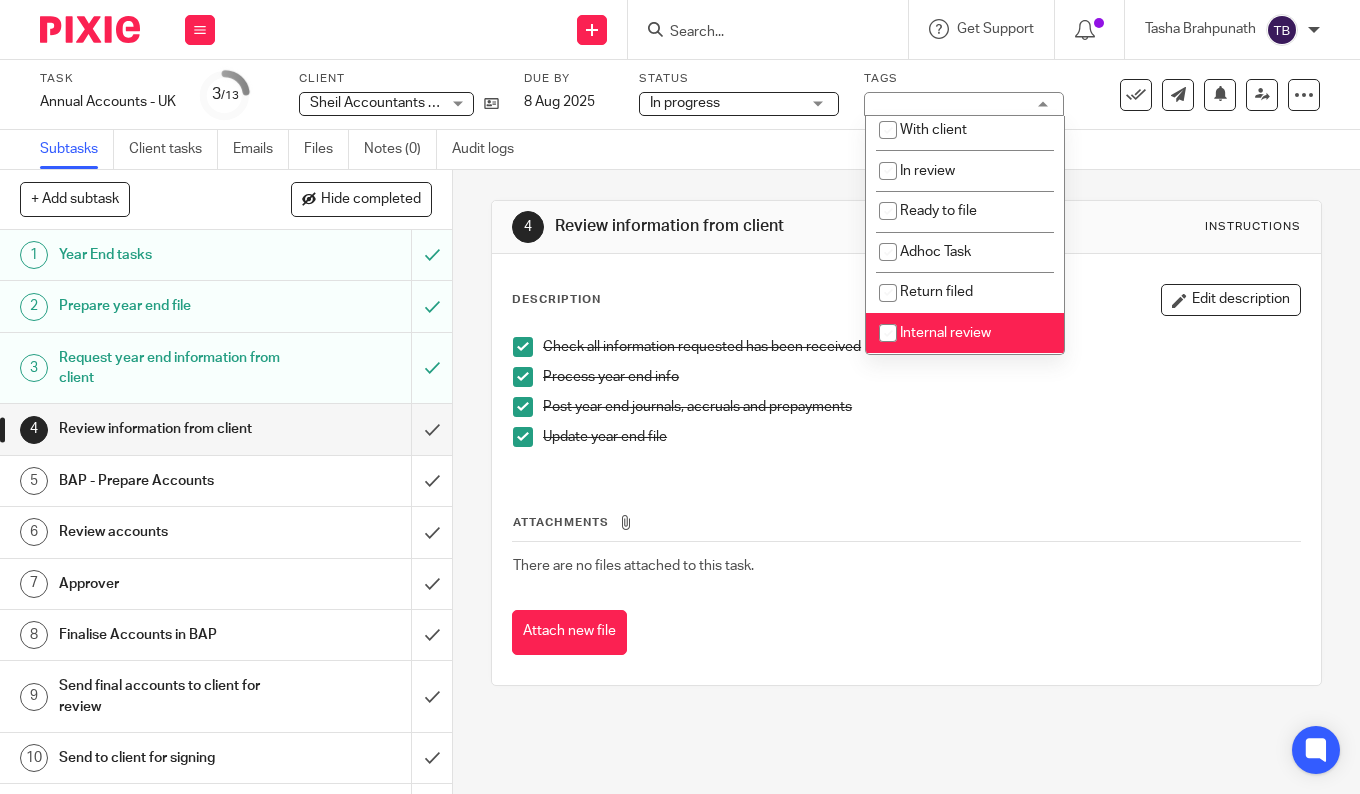 checkbox on "false" 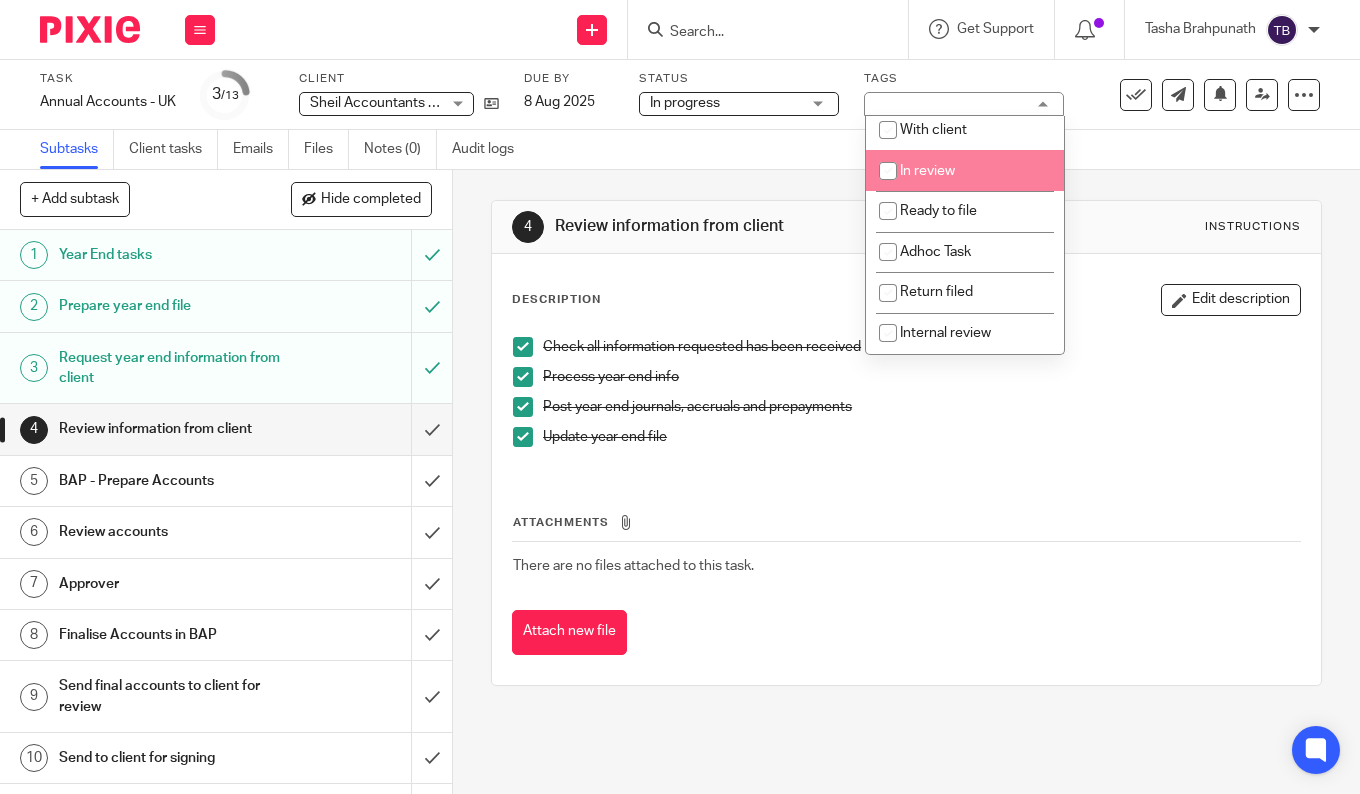 click on "In review" at bounding box center [927, 171] 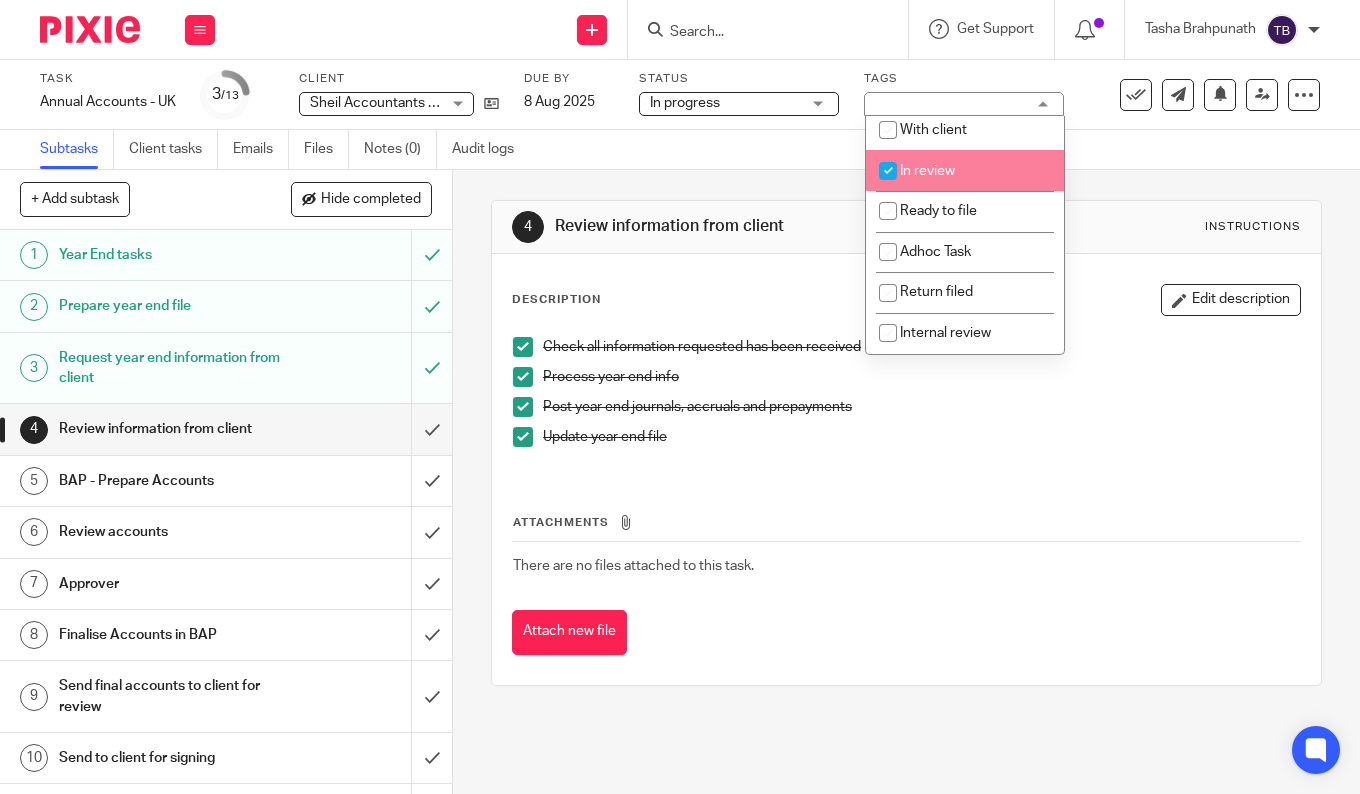 checkbox on "true" 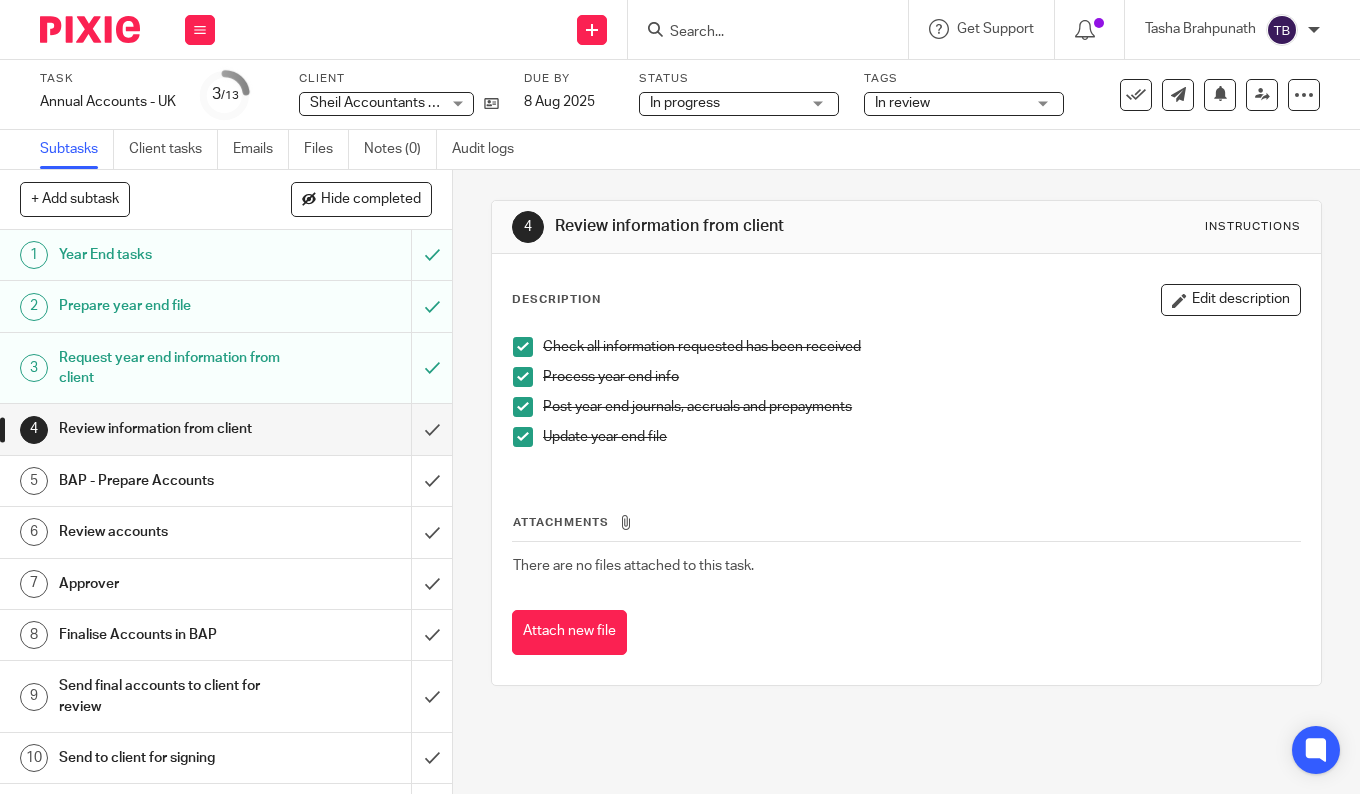 click on "Subtasks
Client tasks
Emails
Files
Notes (0)
Audit logs" at bounding box center (680, 150) 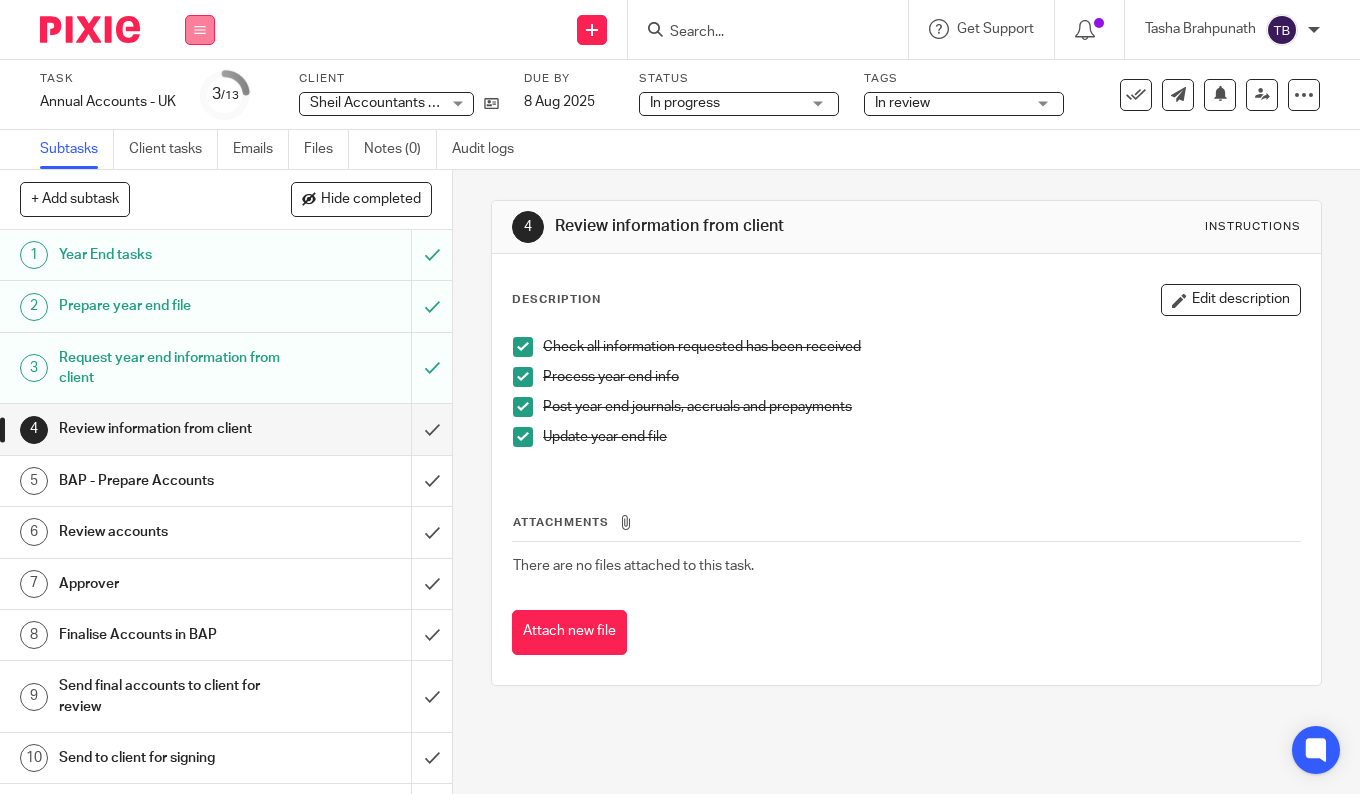 click at bounding box center (200, 30) 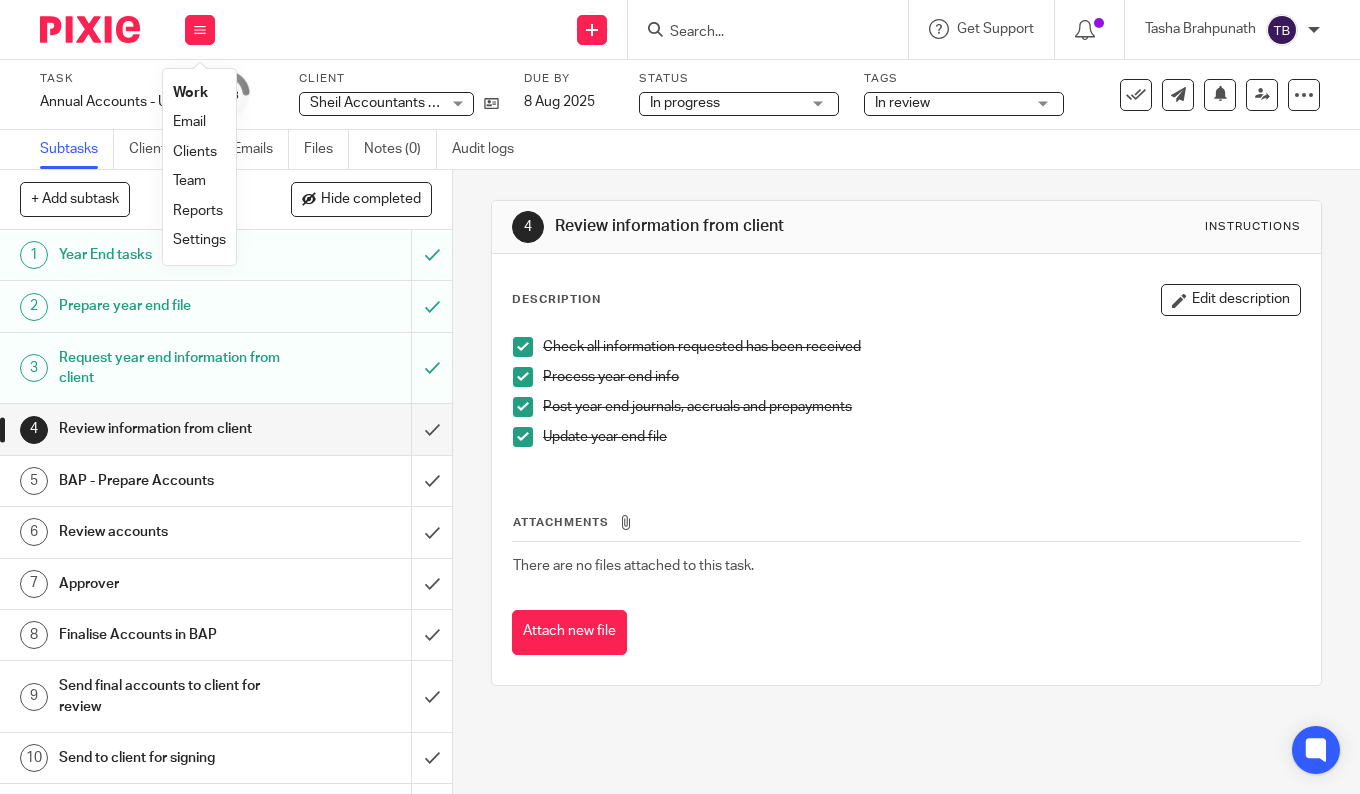 click on "Work" at bounding box center (199, 93) 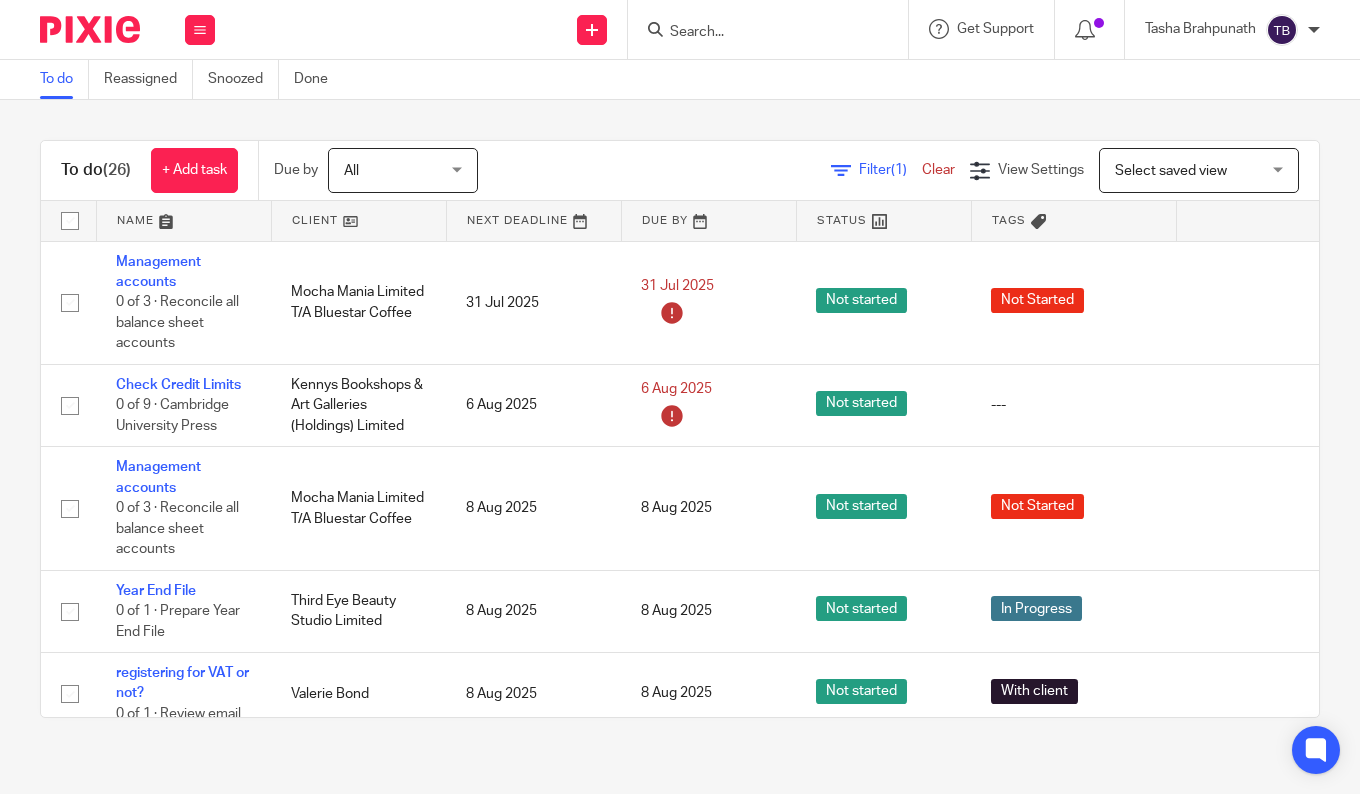 scroll, scrollTop: 0, scrollLeft: 0, axis: both 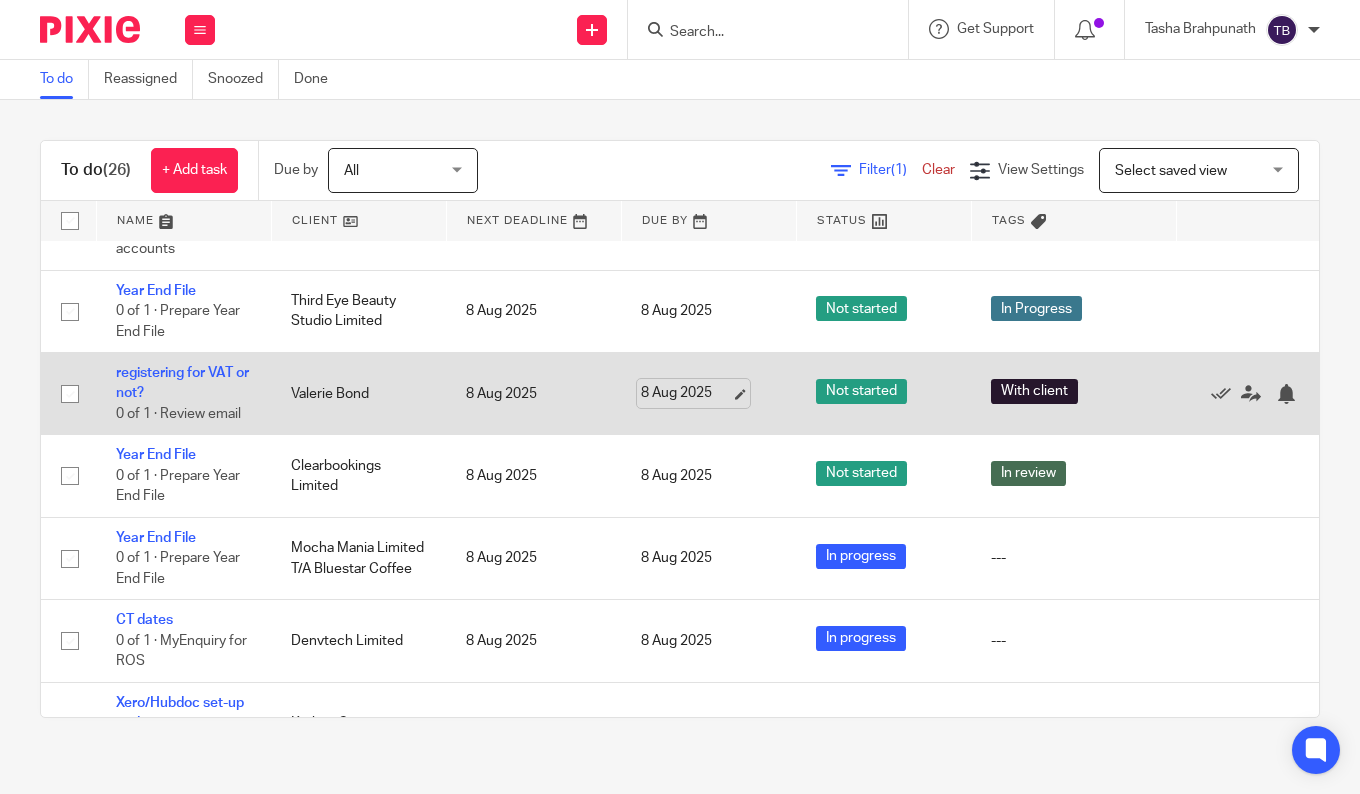 click on "8 Aug 2025" at bounding box center (686, 393) 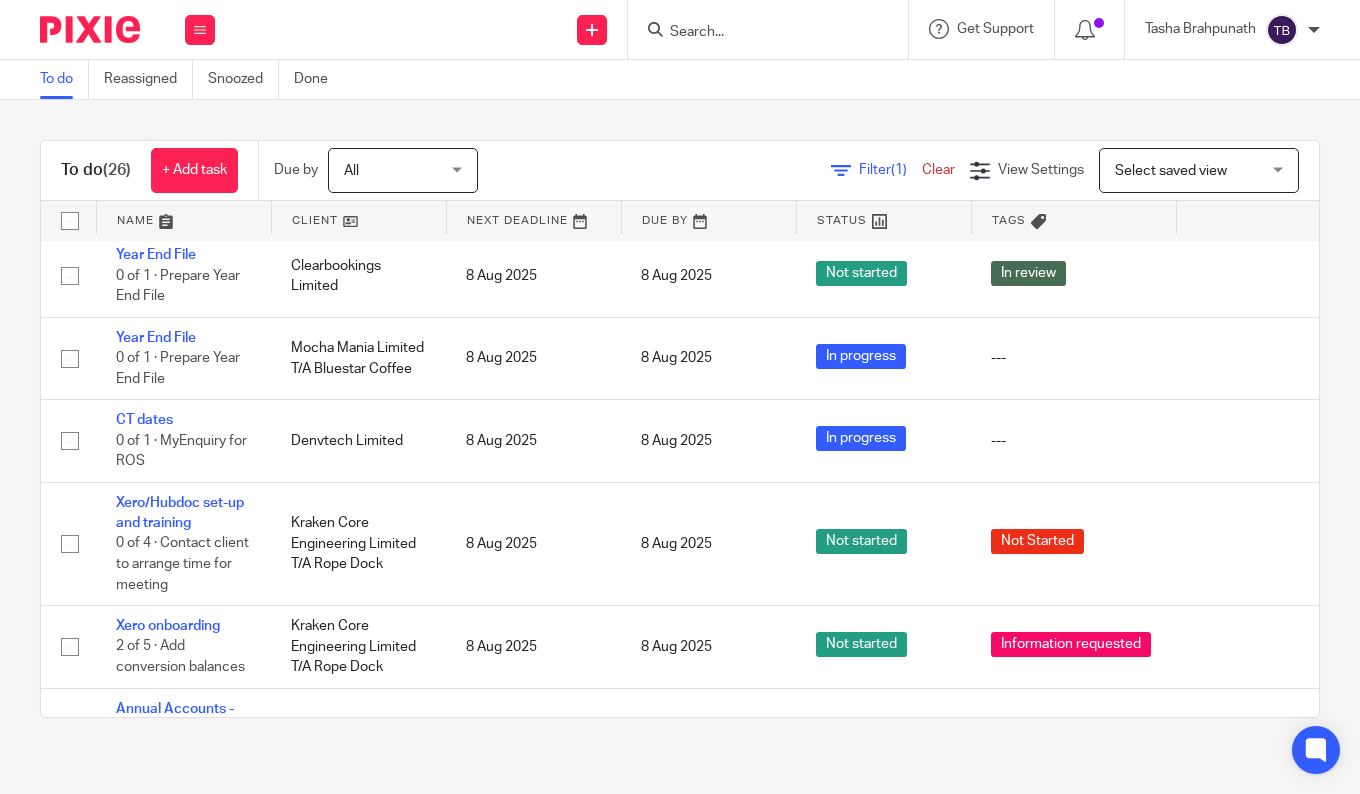 scroll, scrollTop: 700, scrollLeft: 0, axis: vertical 